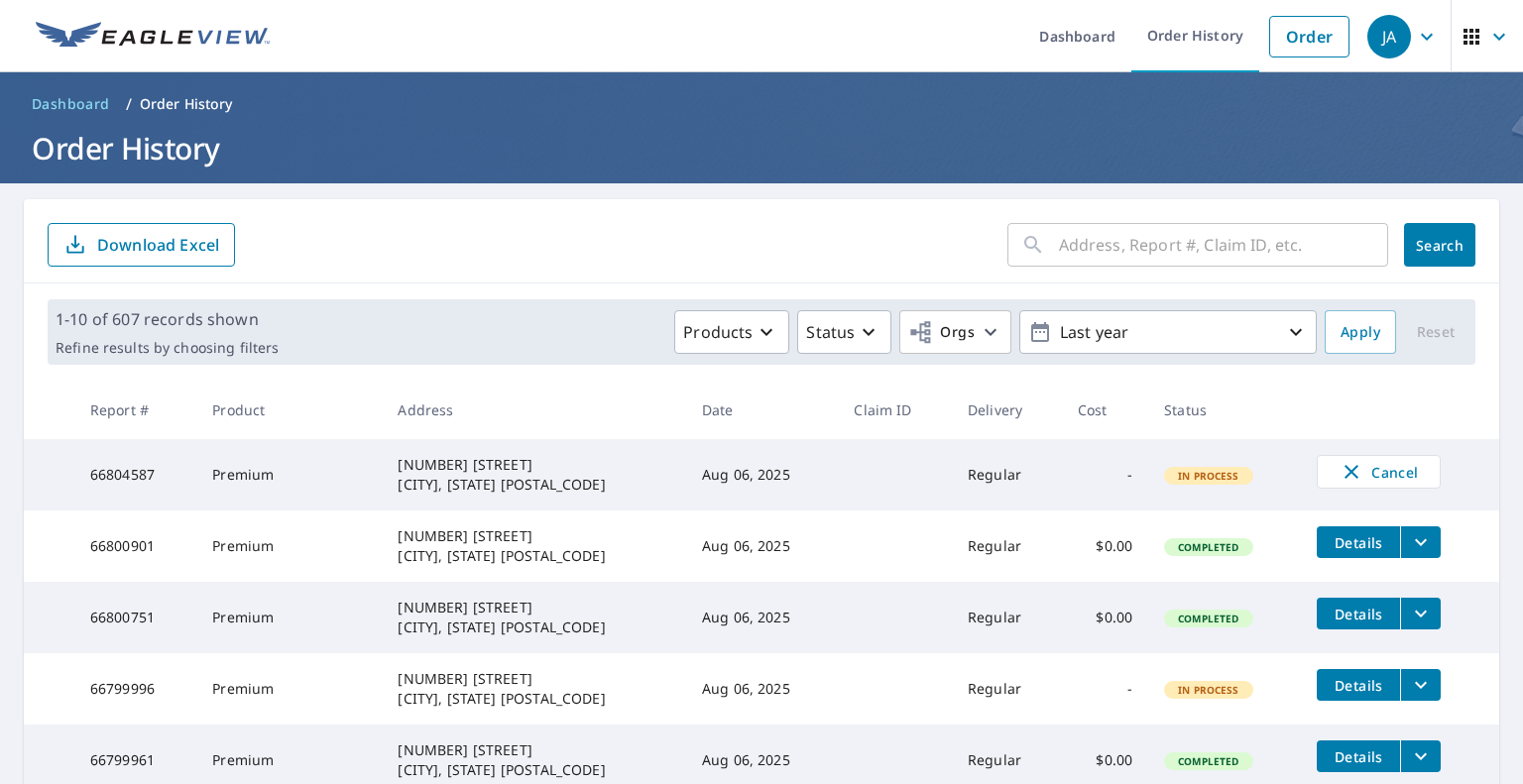scroll, scrollTop: 0, scrollLeft: 0, axis: both 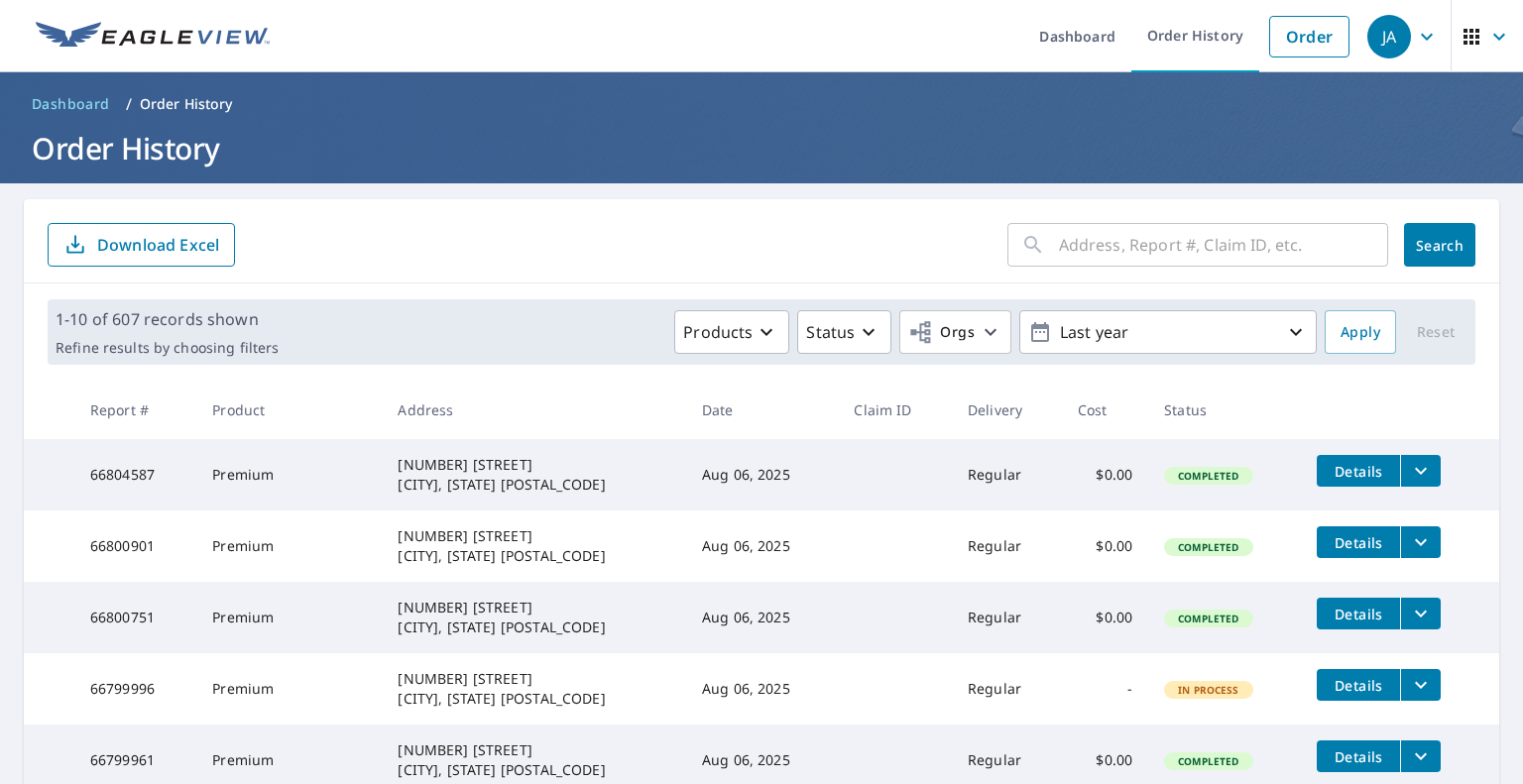 click at bounding box center [1224, 245] 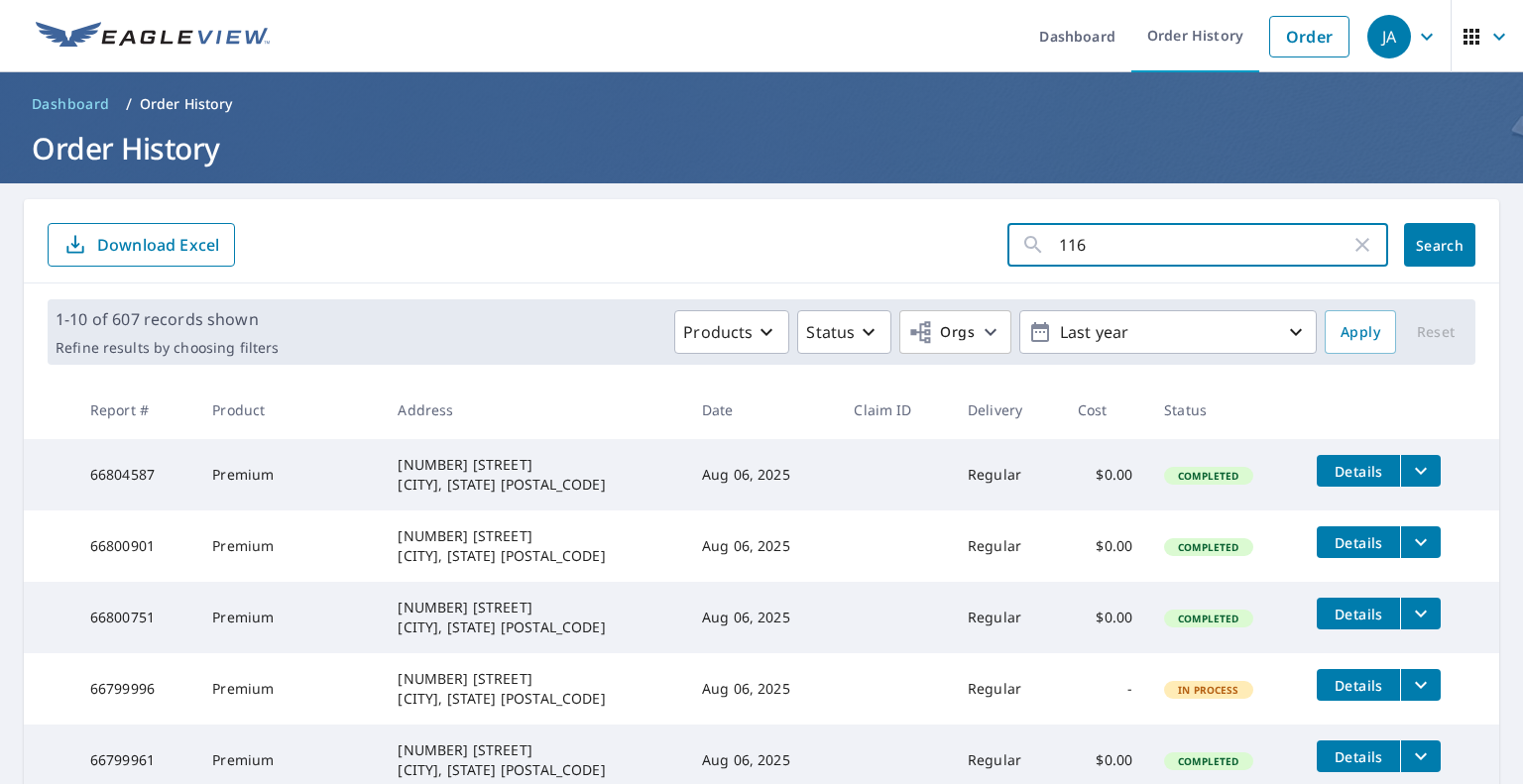 type on "[NUMBER] [STREET]" 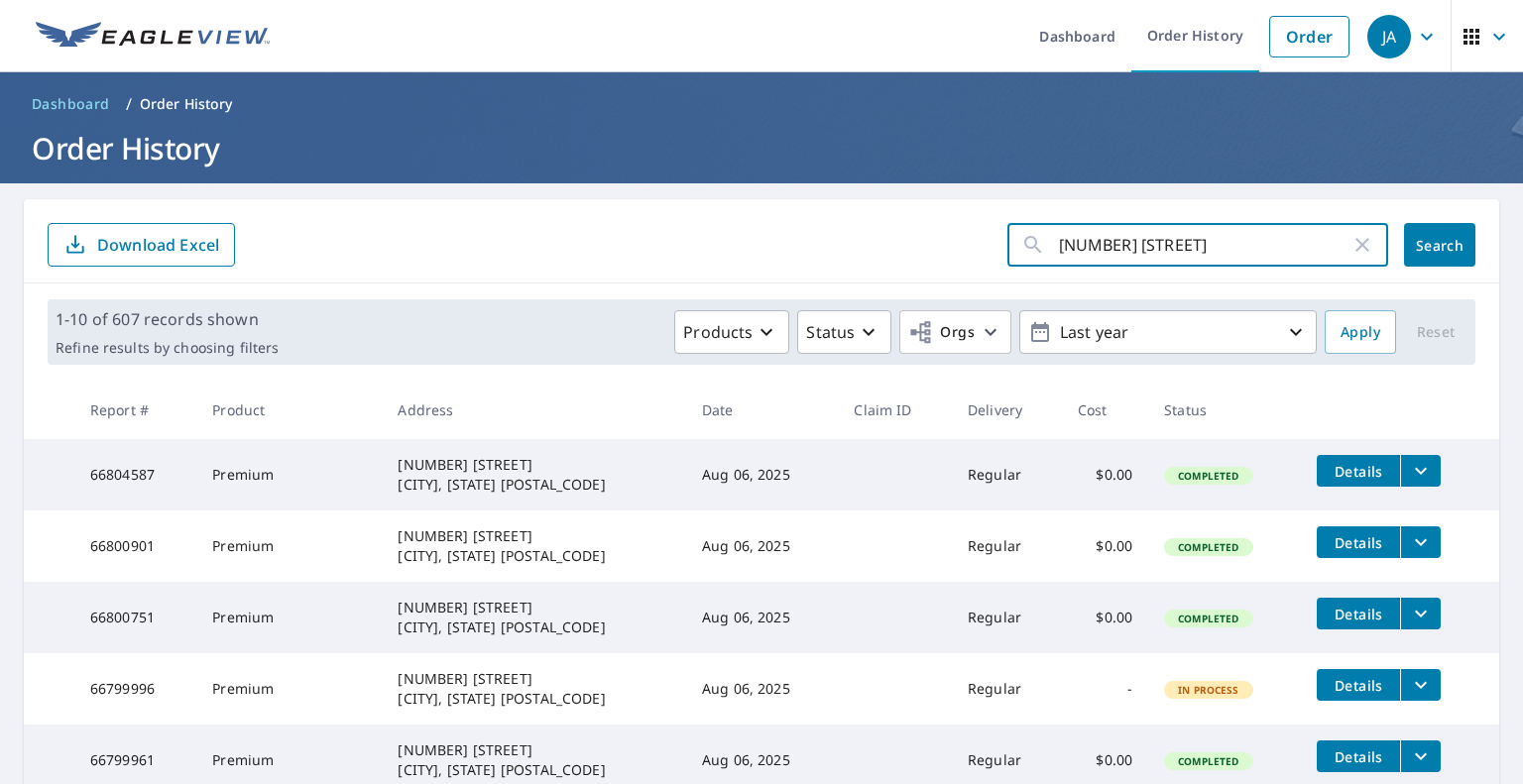 click on "Search" 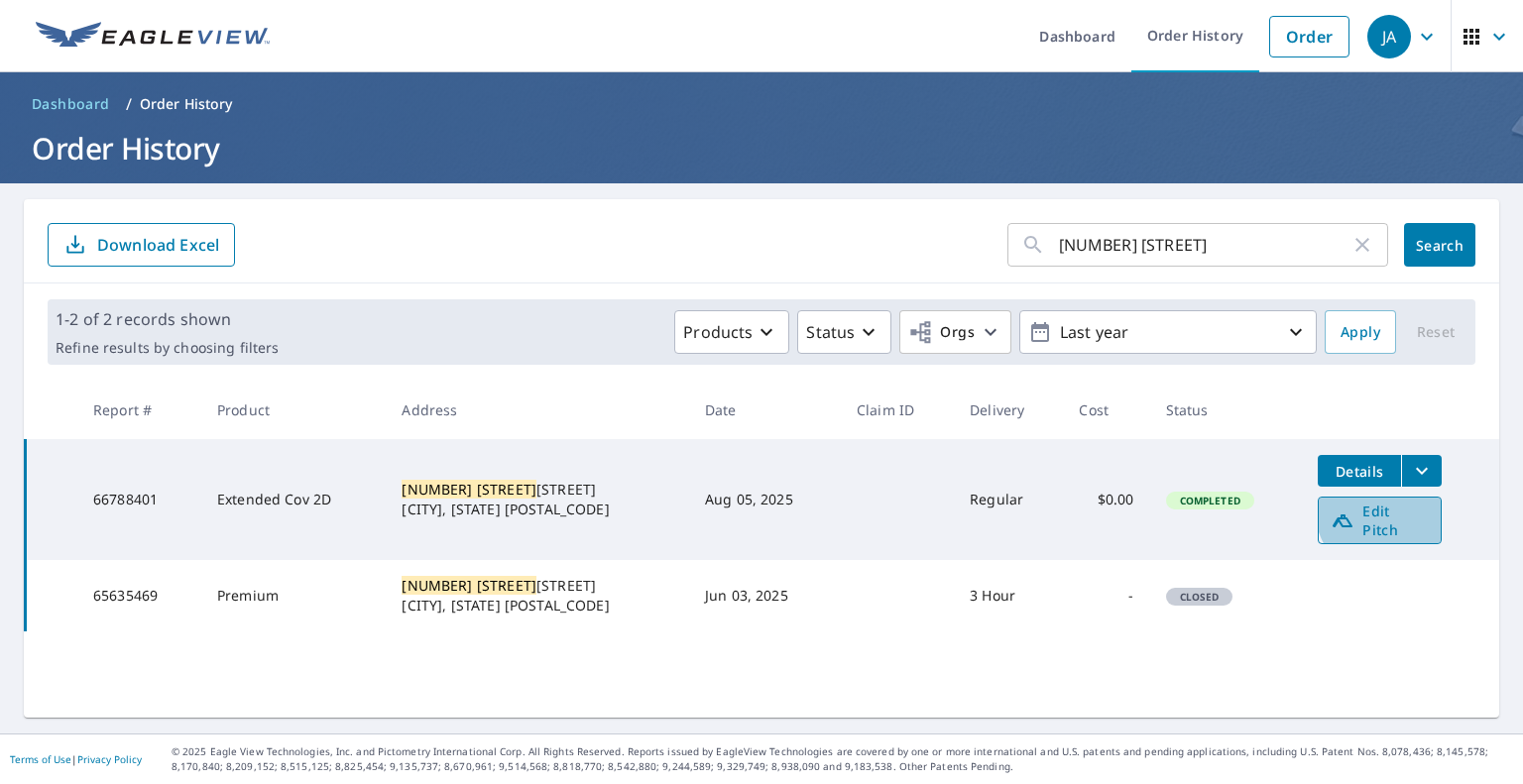 click on "Edit Pitch" at bounding box center (1379, 520) 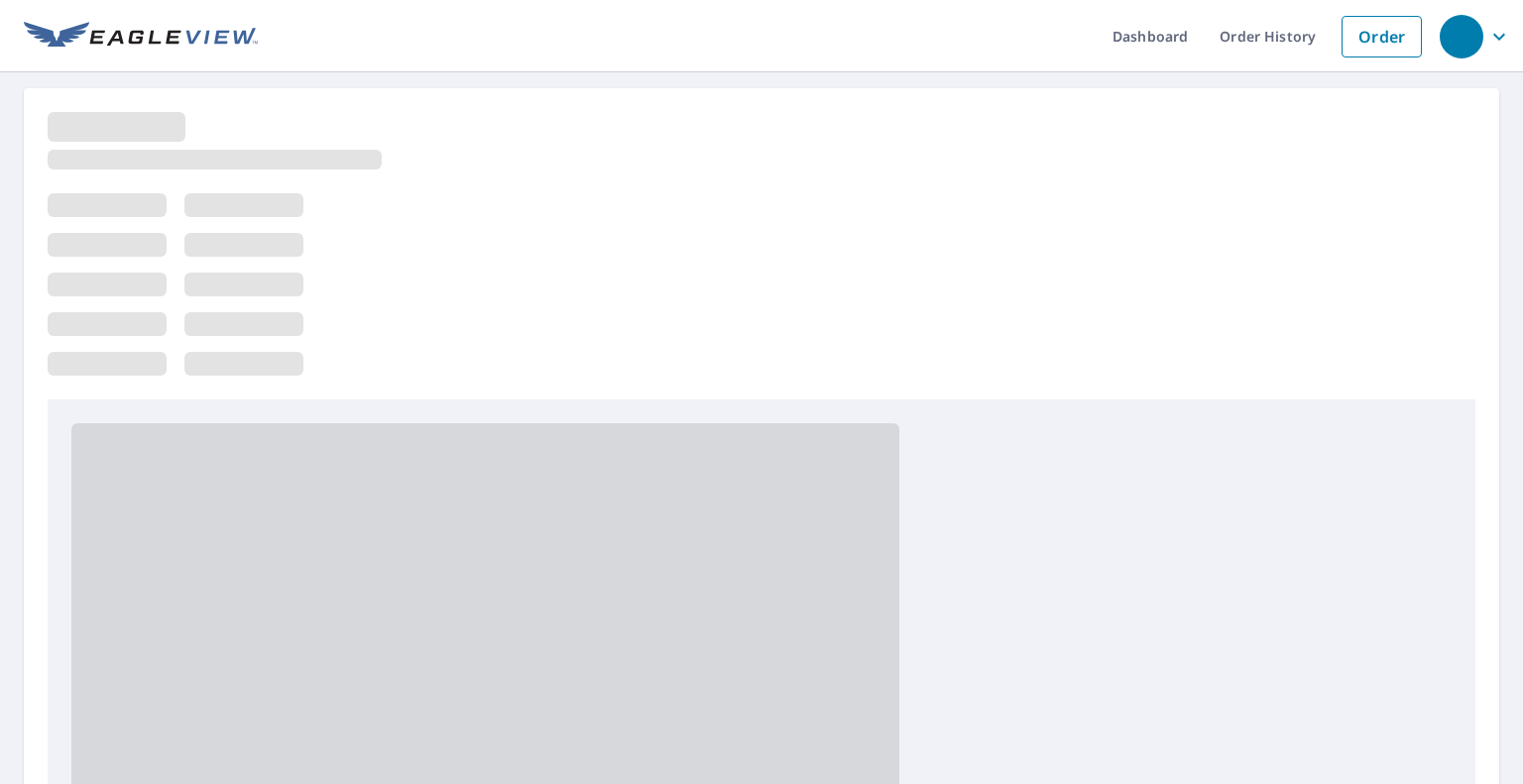 scroll, scrollTop: 0, scrollLeft: 0, axis: both 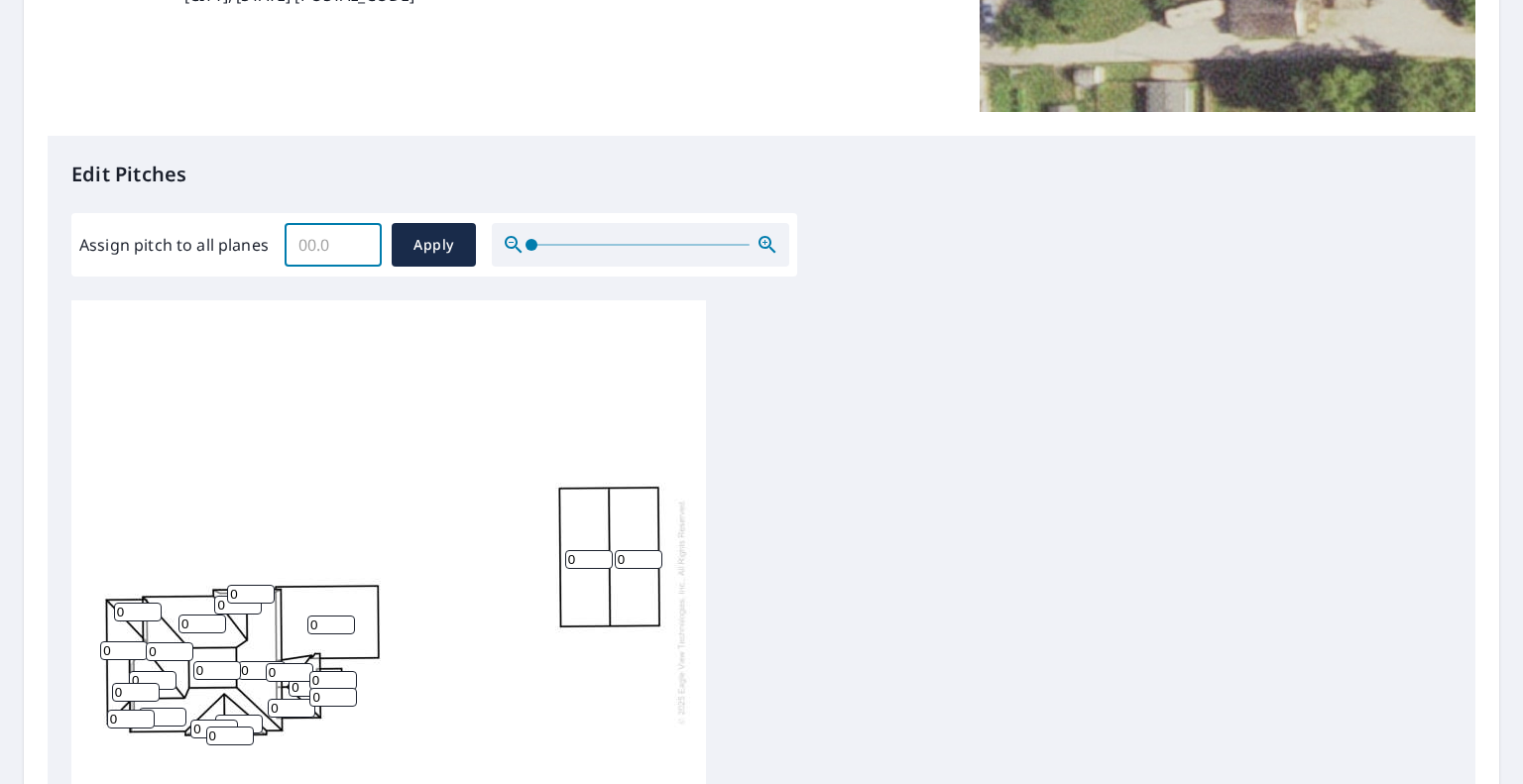 click on "Assign pitch to all planes" at bounding box center (333, 245) 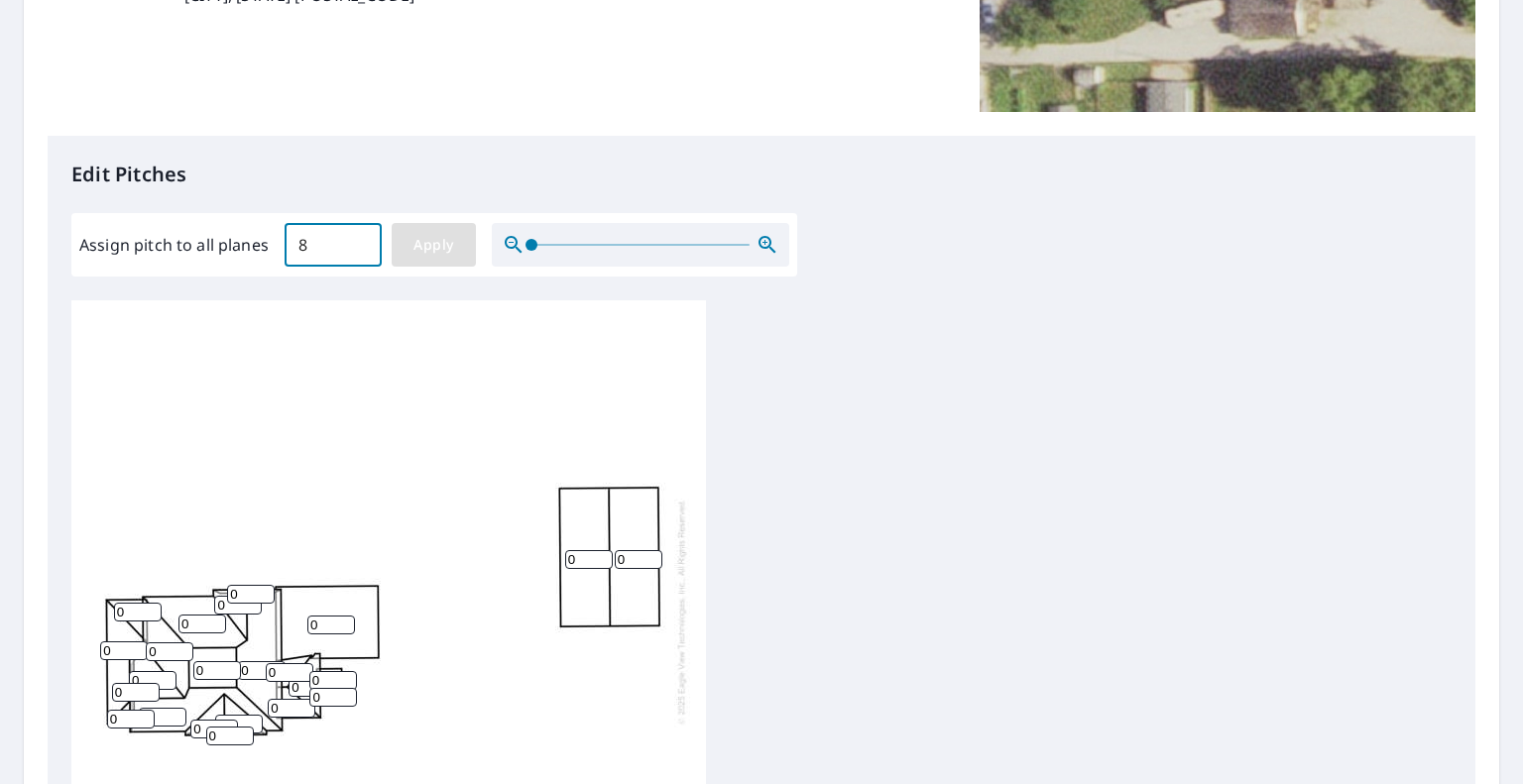 type on "8" 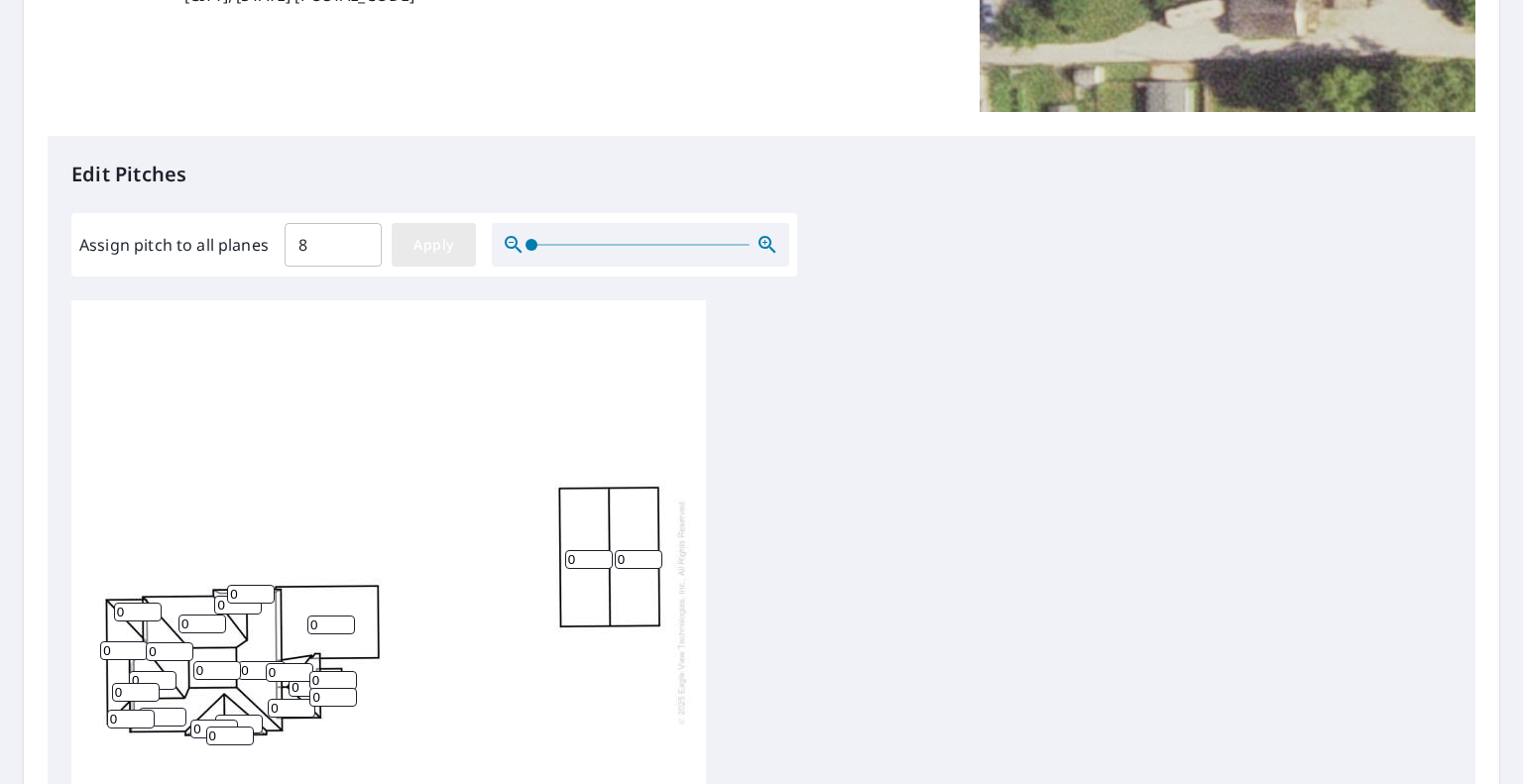 click on "Apply" at bounding box center (433, 245) 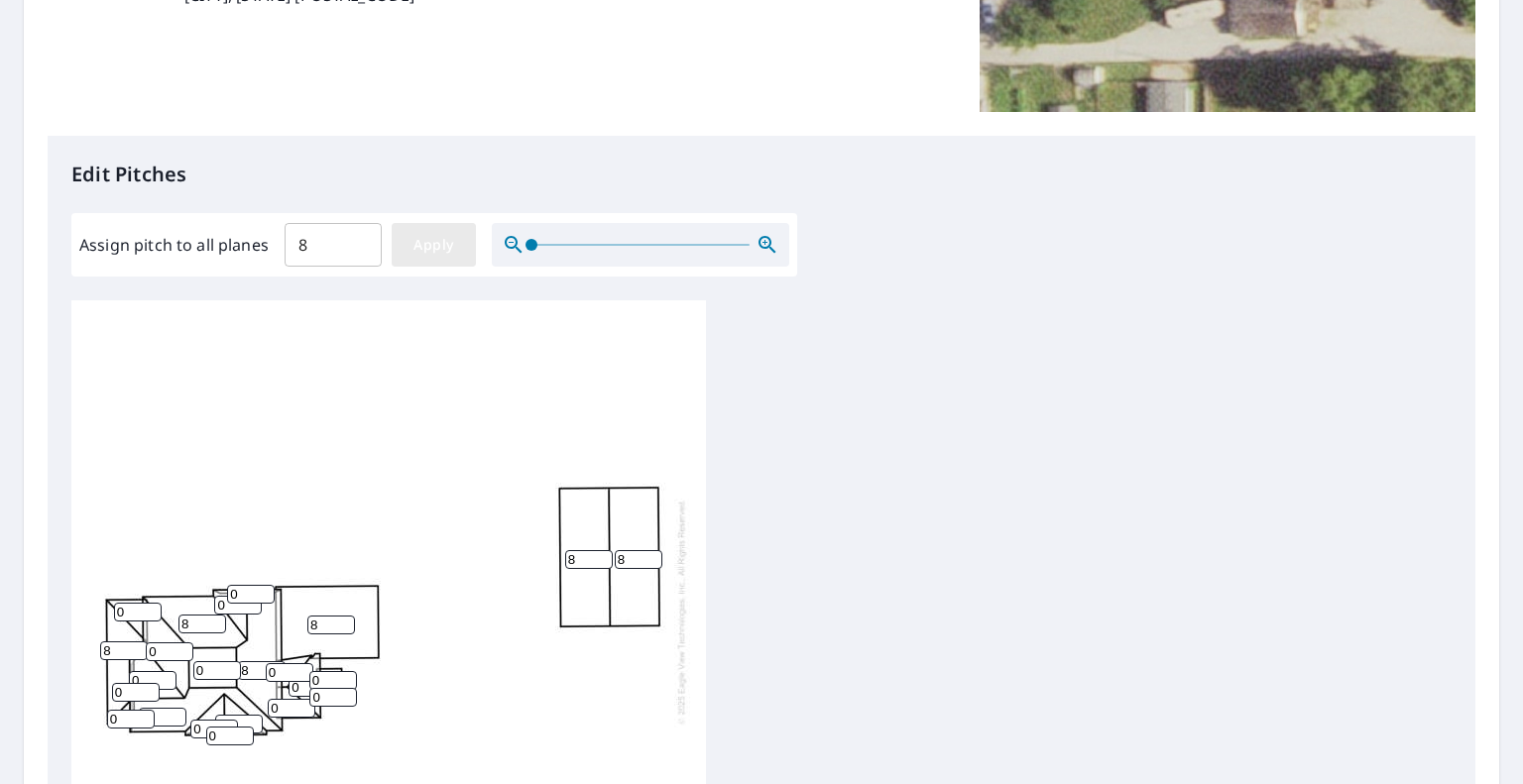 type on "8" 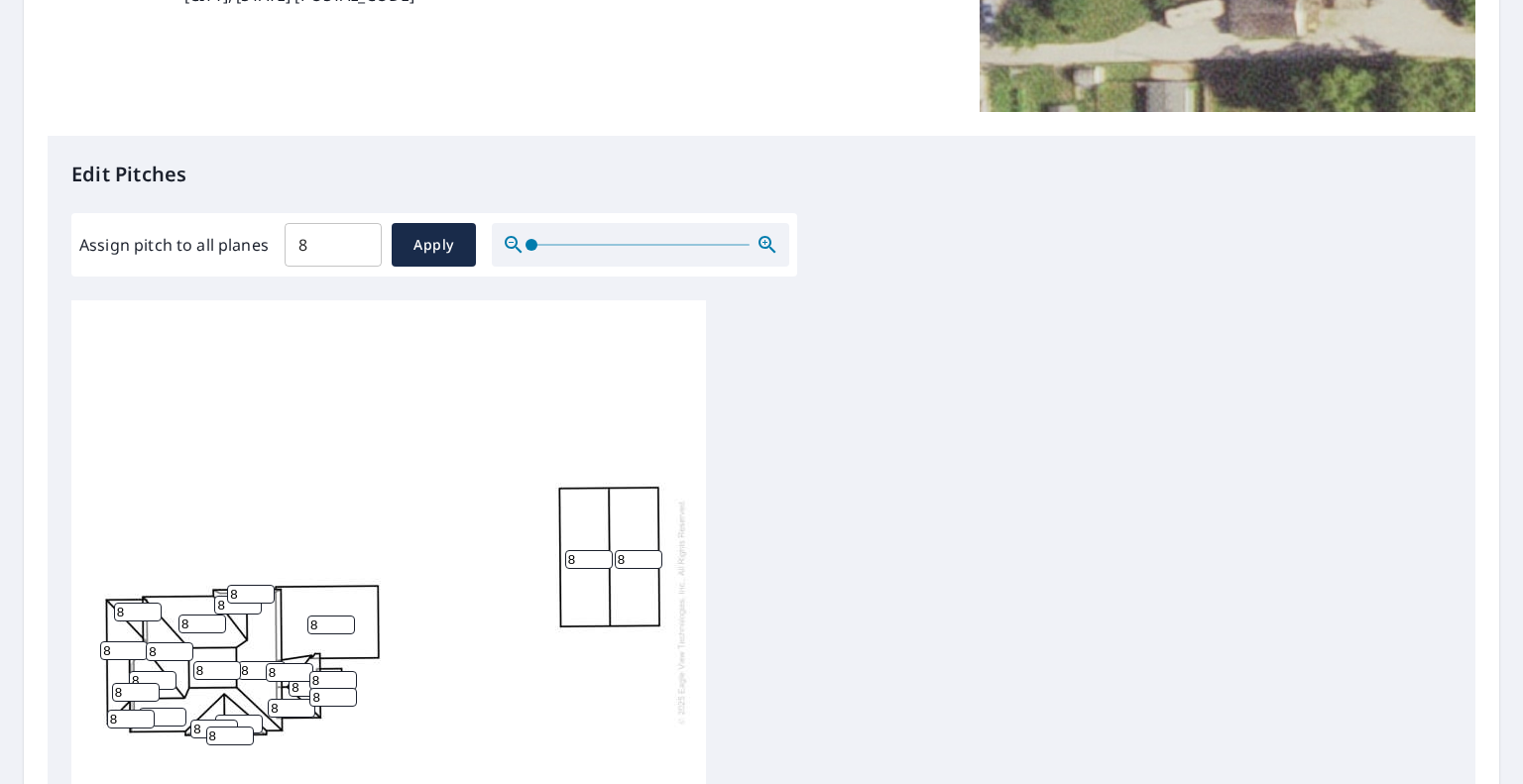 click on "8 8 8 8 8 8 8 8 8 8 8 8 8 8 8 8 8 8 8 8 8 8 8" at bounding box center [762, 612] 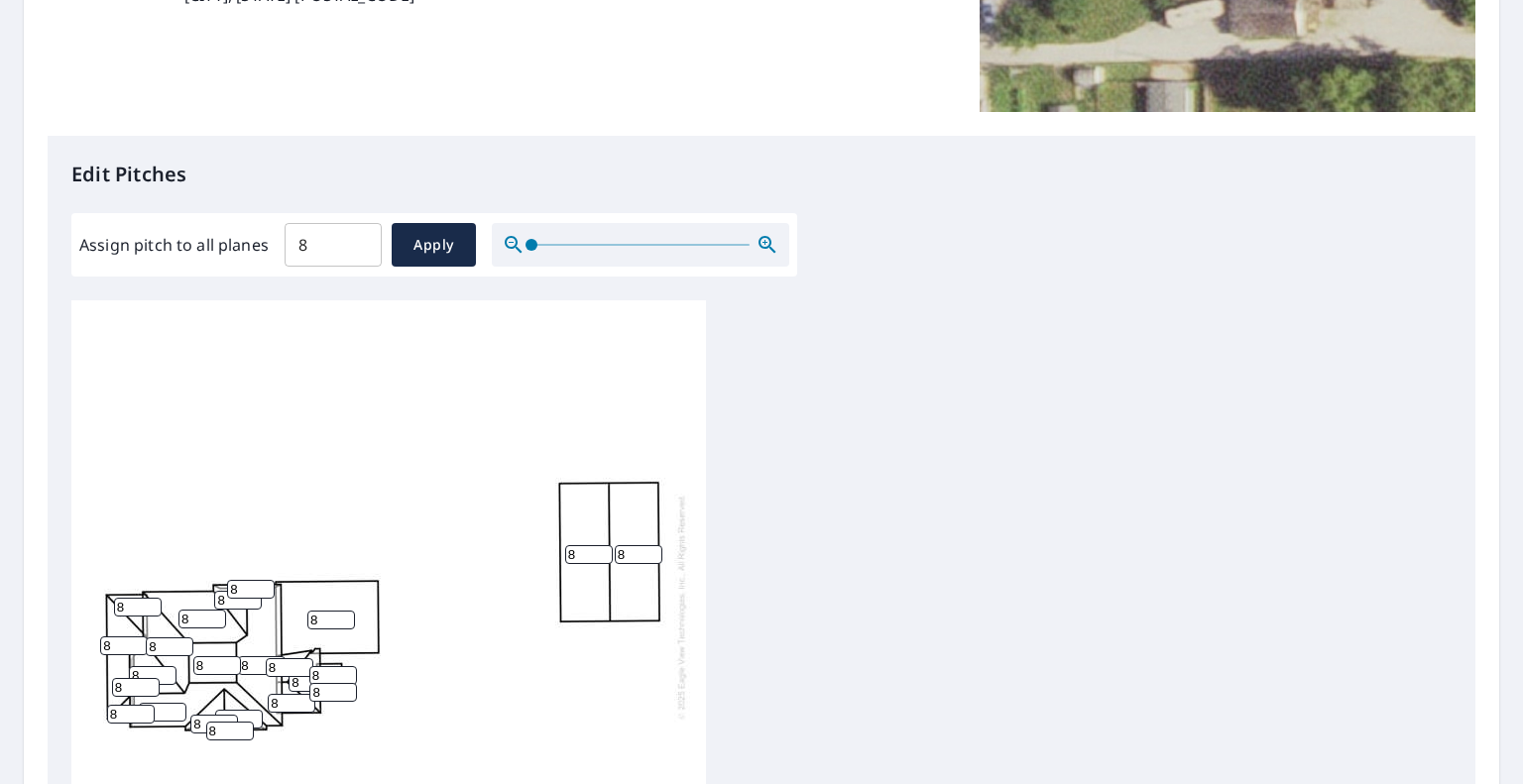 scroll, scrollTop: 20, scrollLeft: 0, axis: vertical 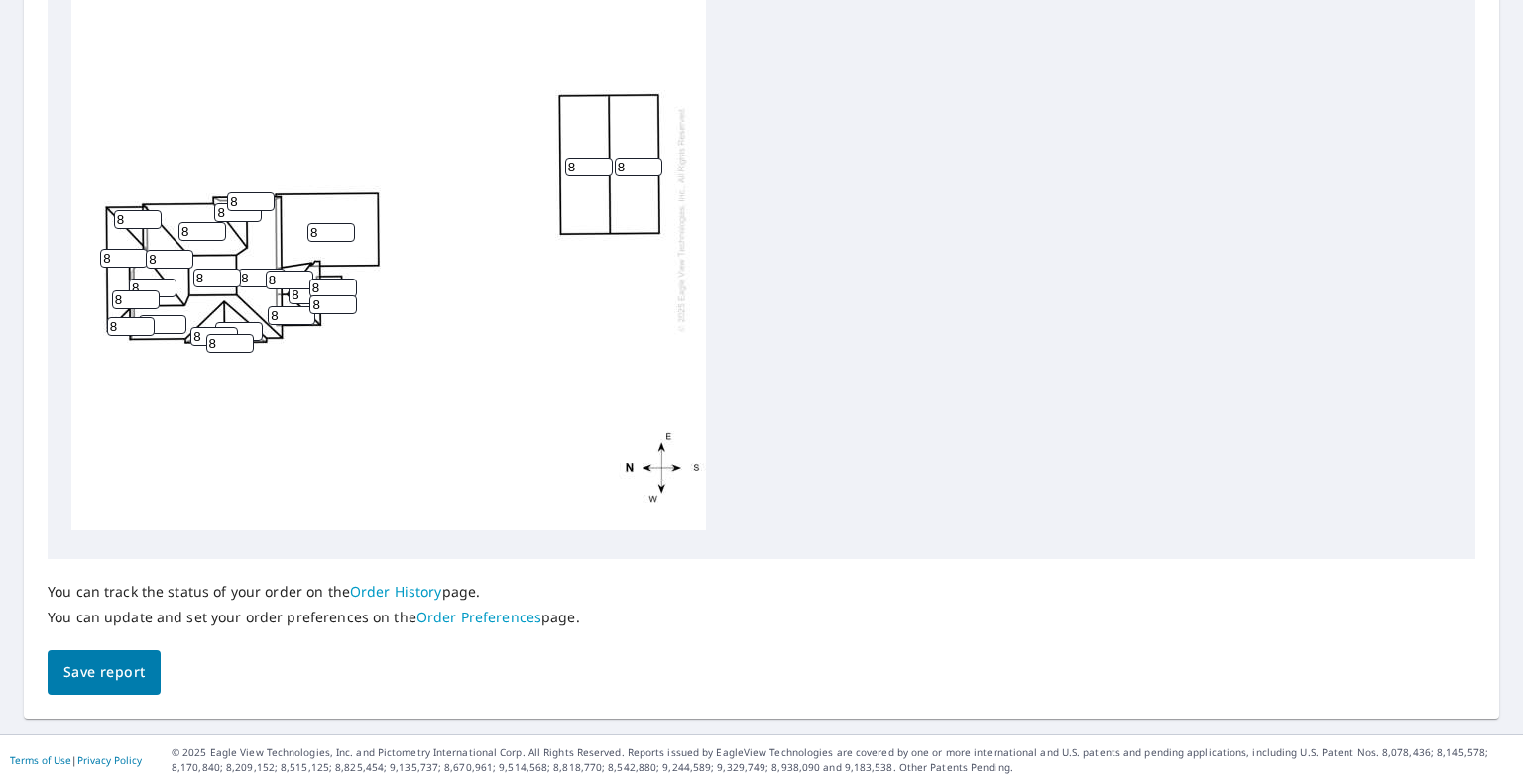 click on "Save report" at bounding box center (104, 672) 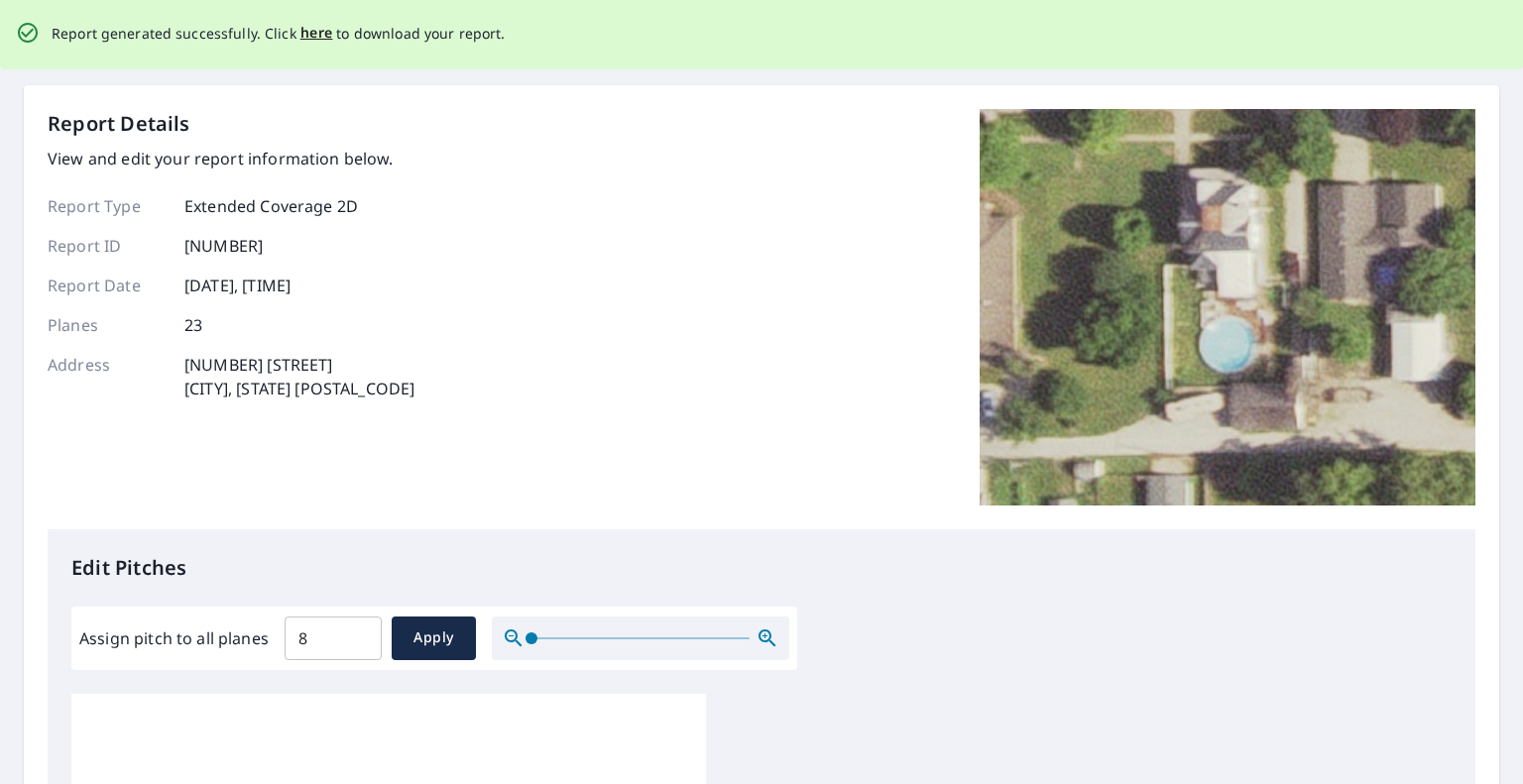 scroll, scrollTop: 0, scrollLeft: 0, axis: both 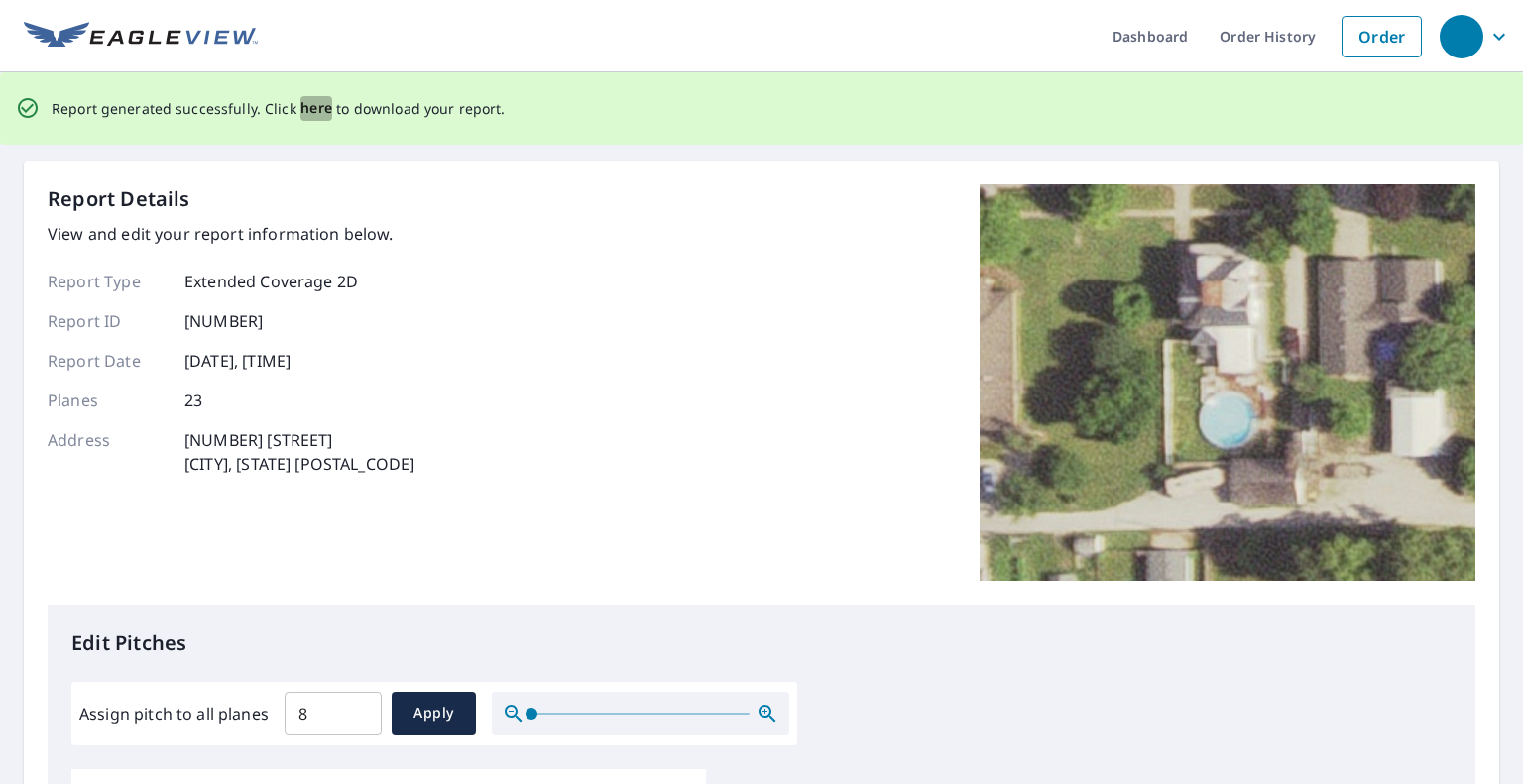 click on "here" at bounding box center (316, 108) 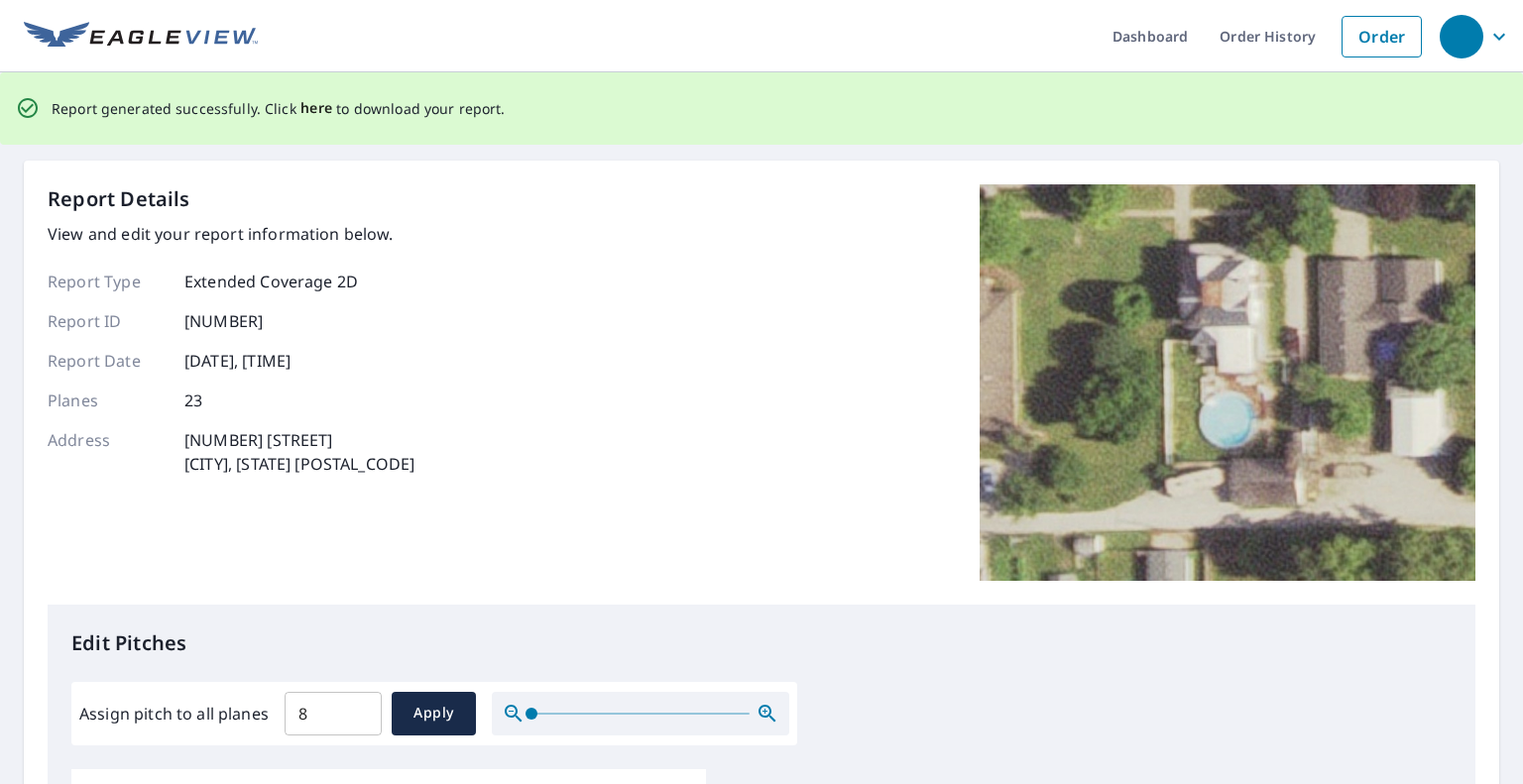 click on "here" at bounding box center (316, 108) 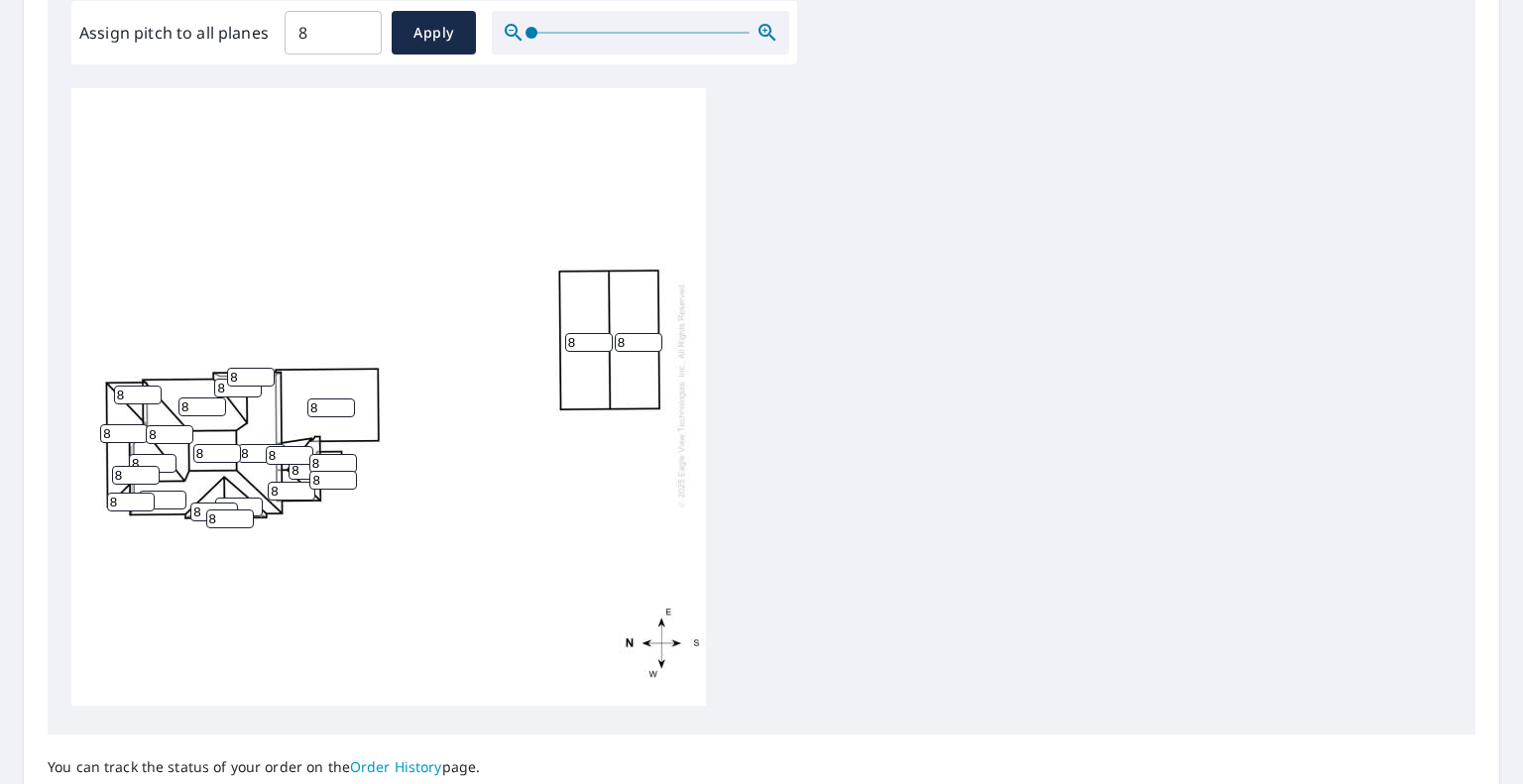 scroll, scrollTop: 586, scrollLeft: 0, axis: vertical 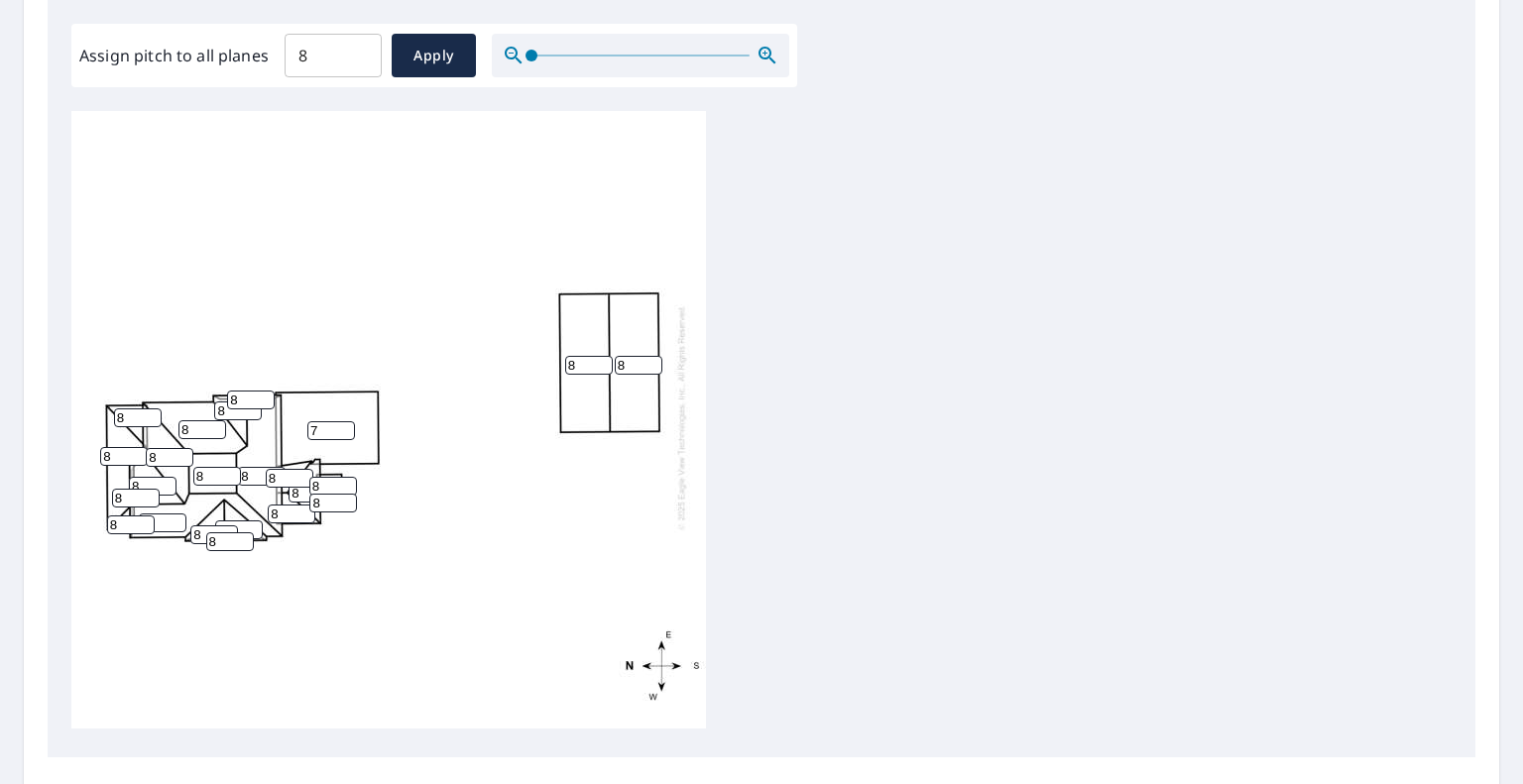 type on "7" 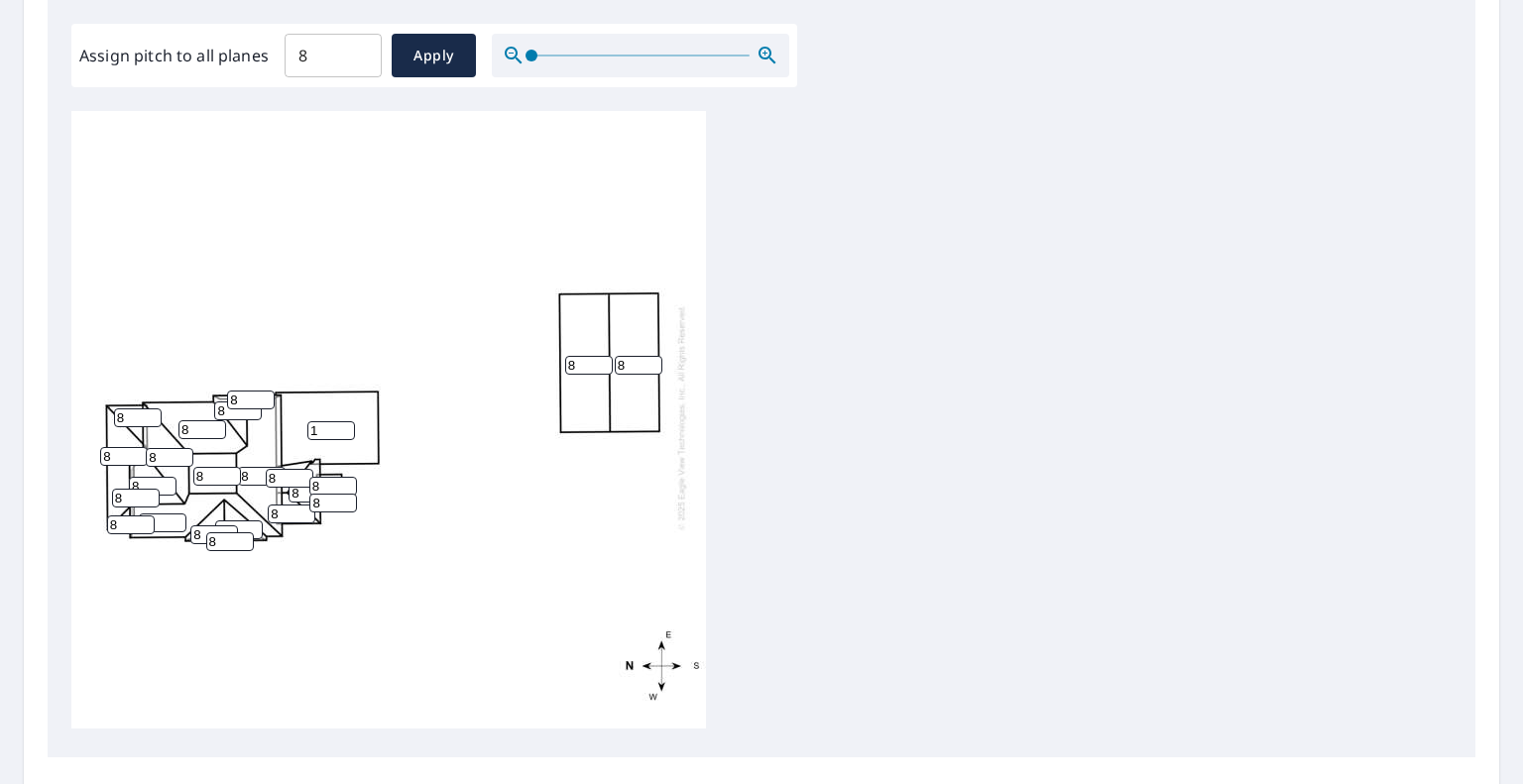 scroll, scrollTop: 0, scrollLeft: 0, axis: both 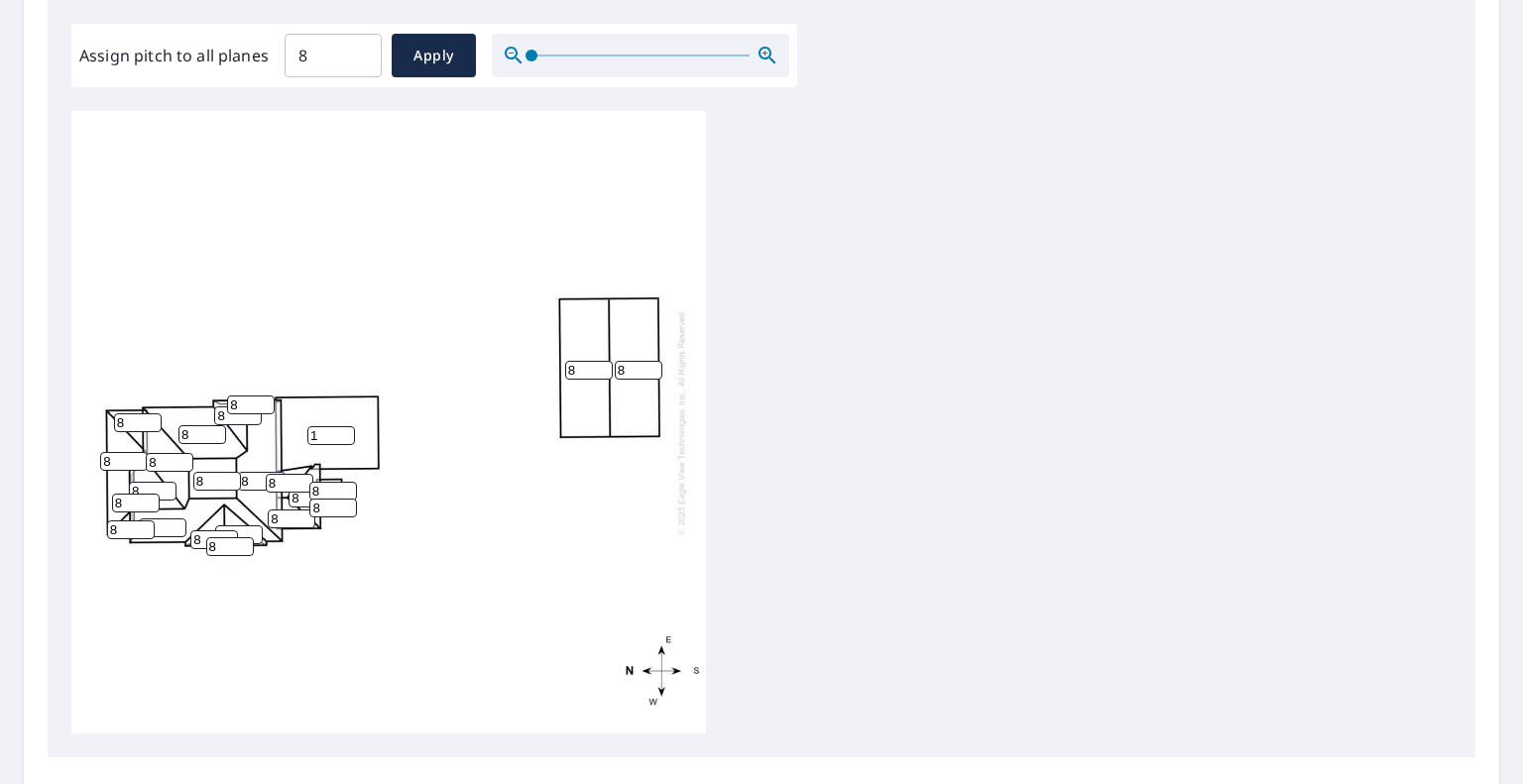 type on "1" 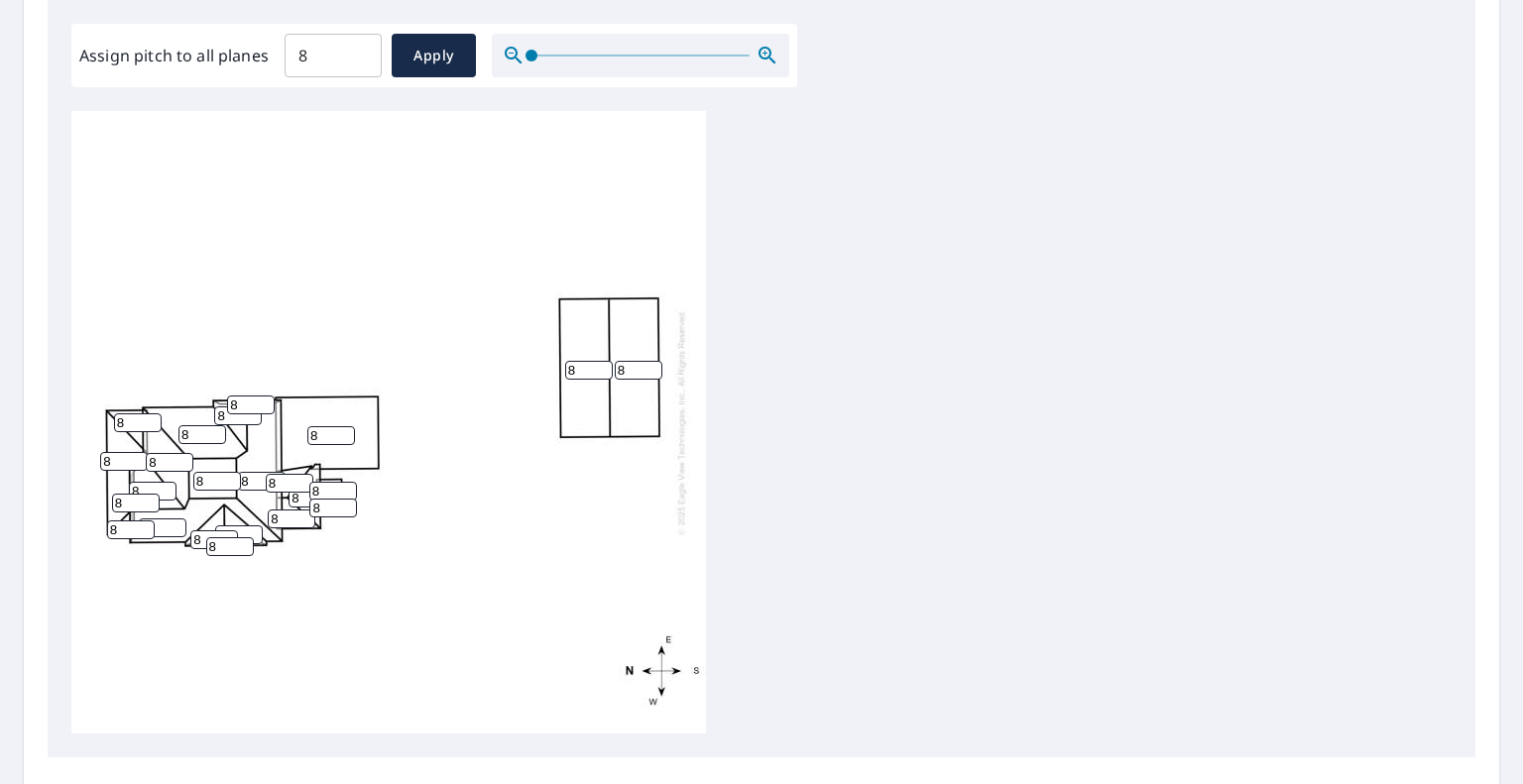 type on "8" 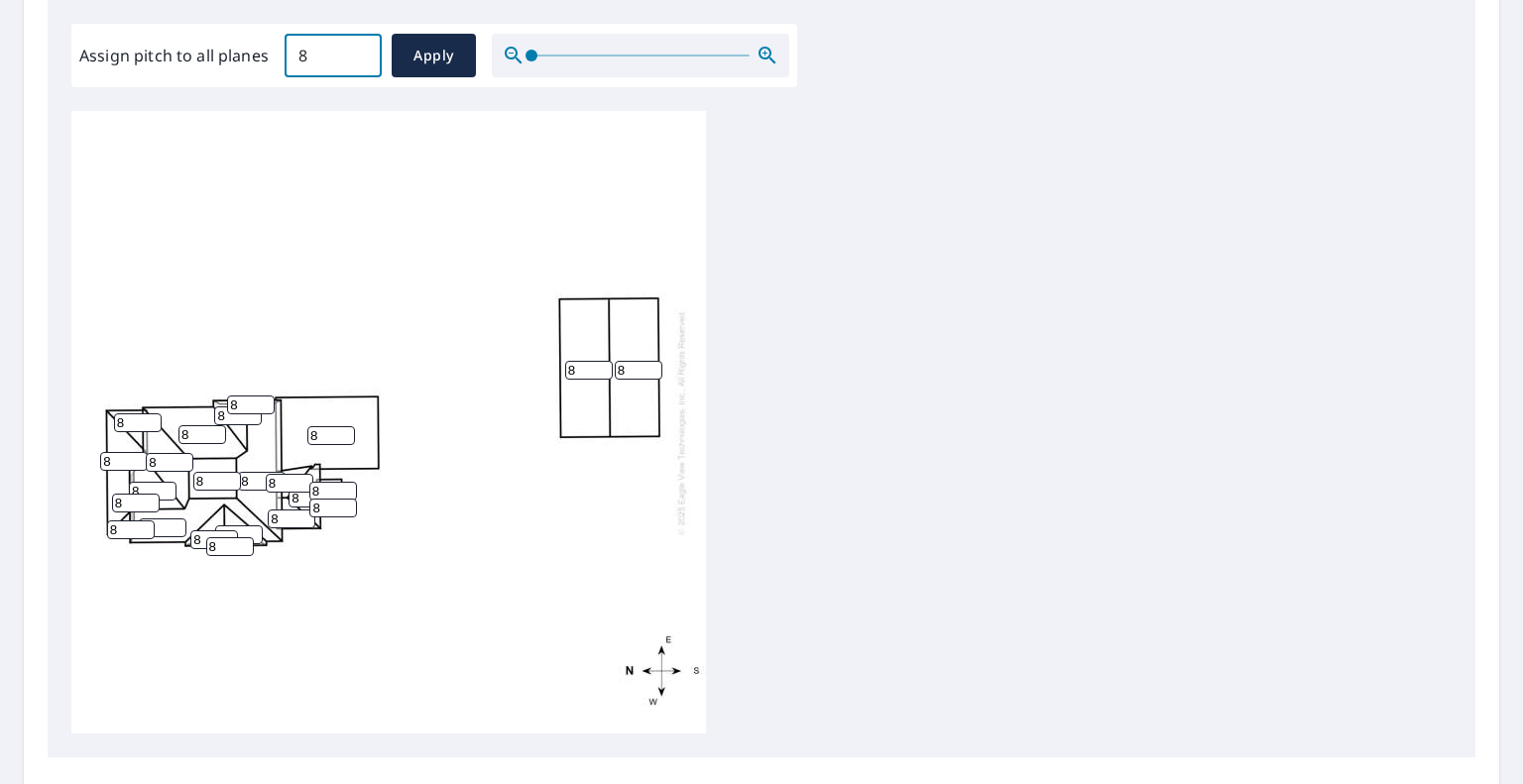 click on "8" at bounding box center [589, 370] 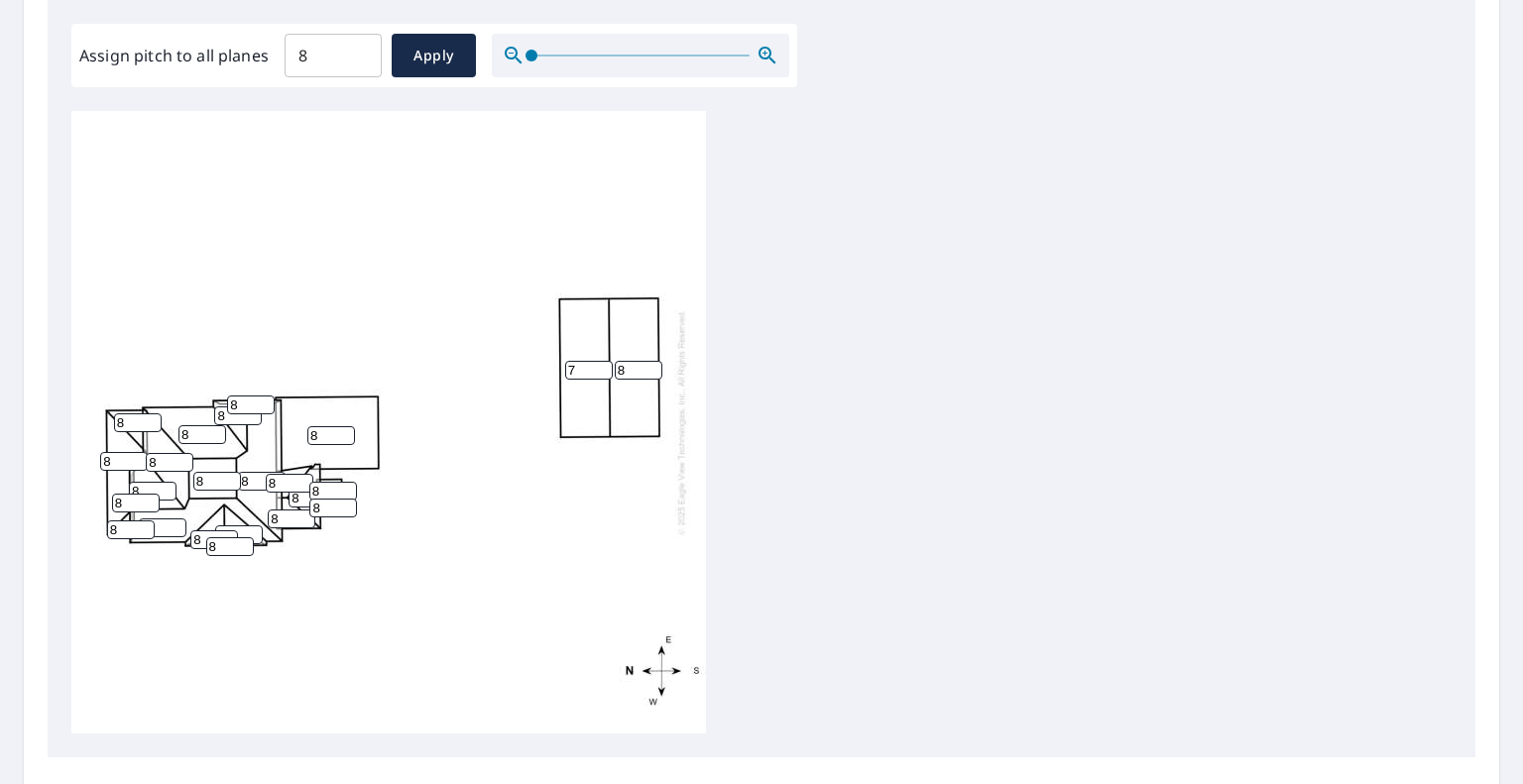 click on "7" at bounding box center (589, 370) 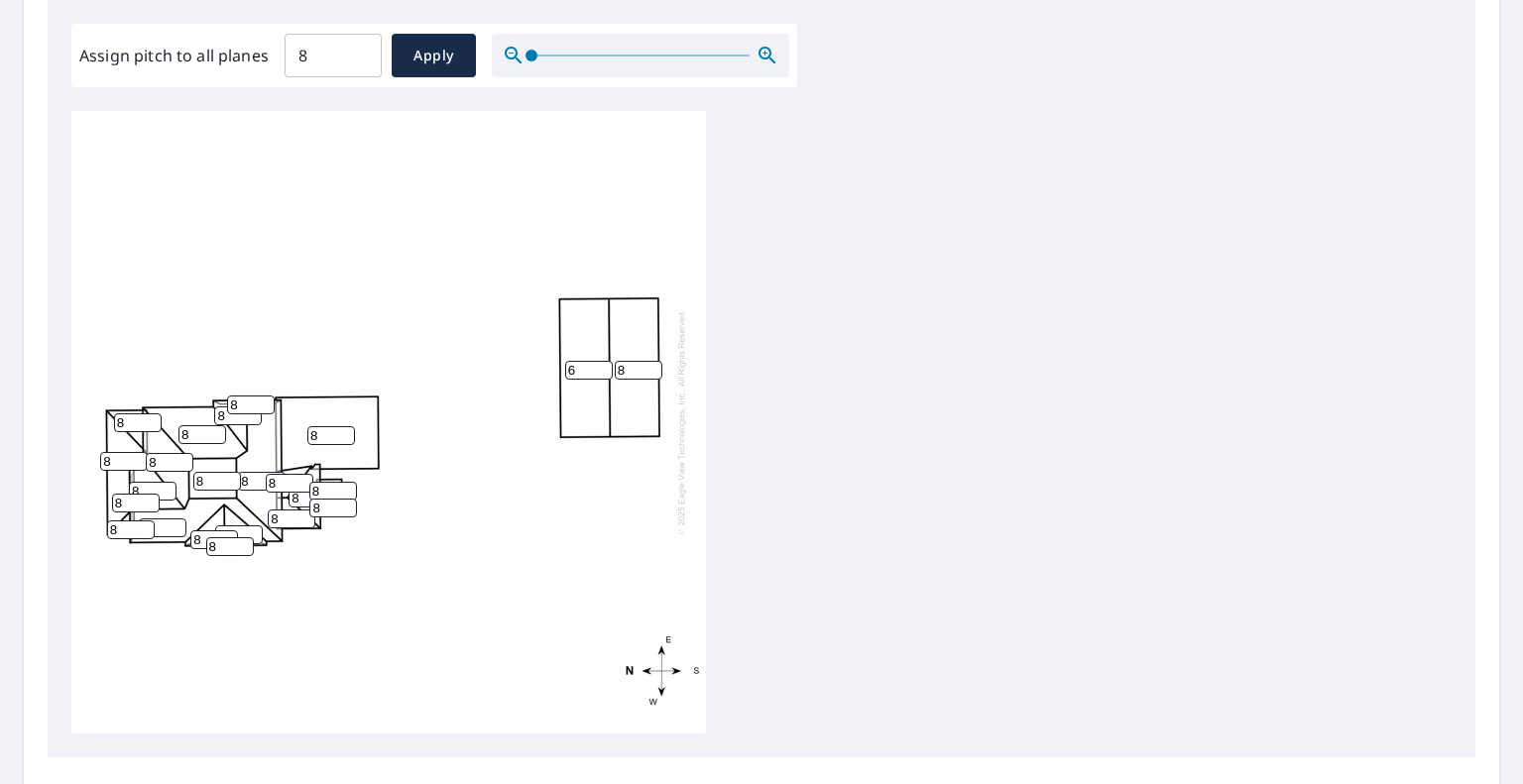 type on "6" 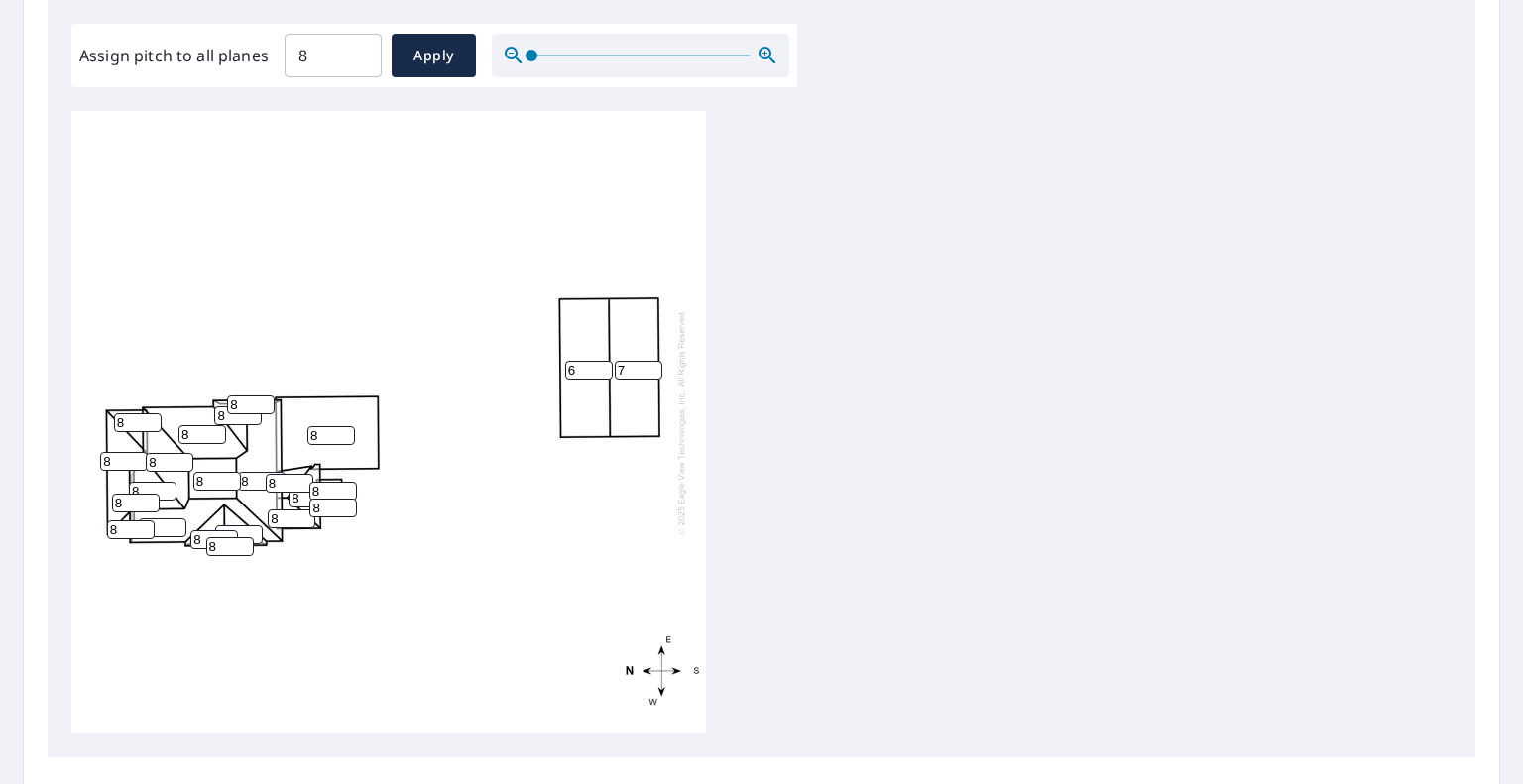 click on "7" at bounding box center [639, 370] 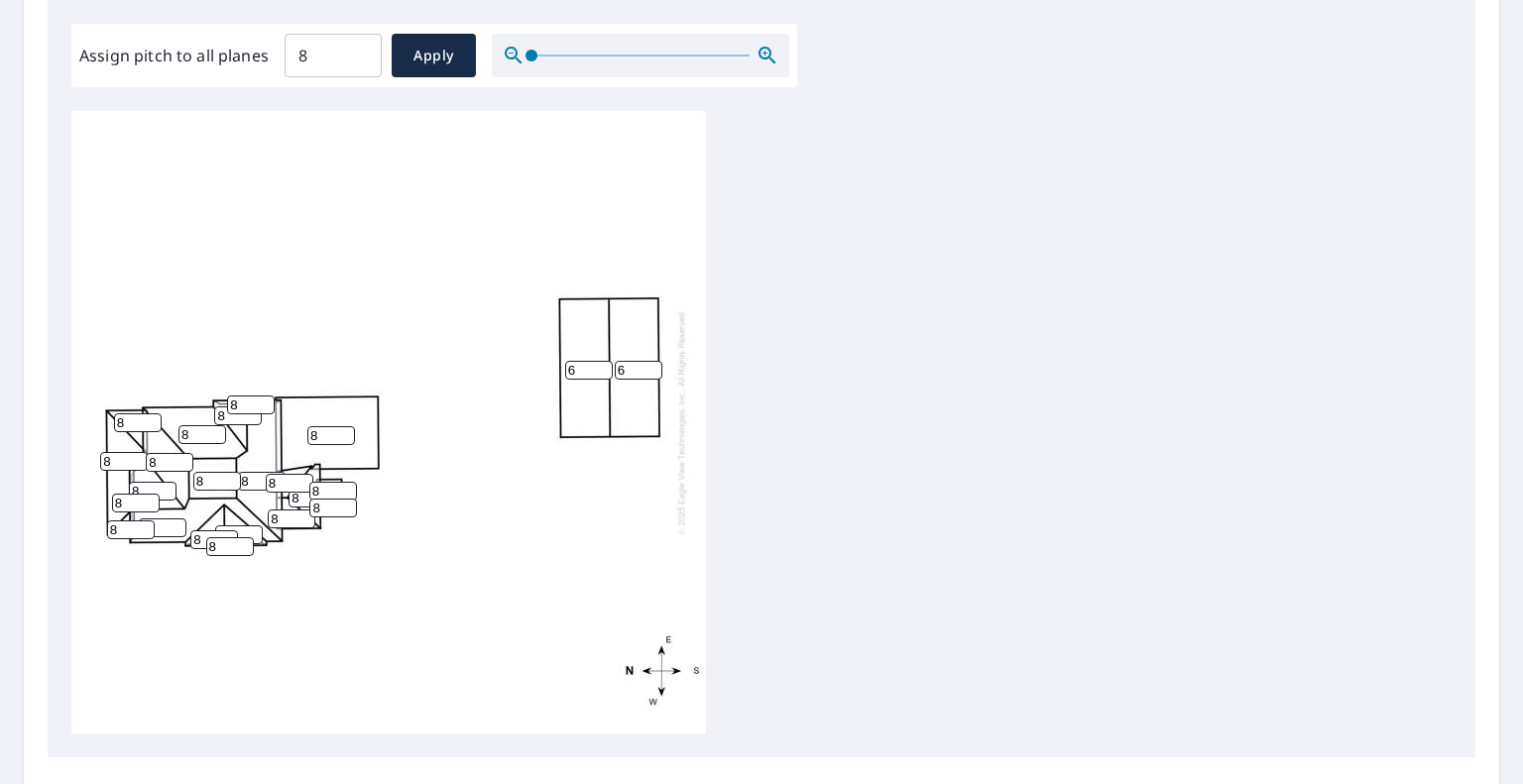 type on "6" 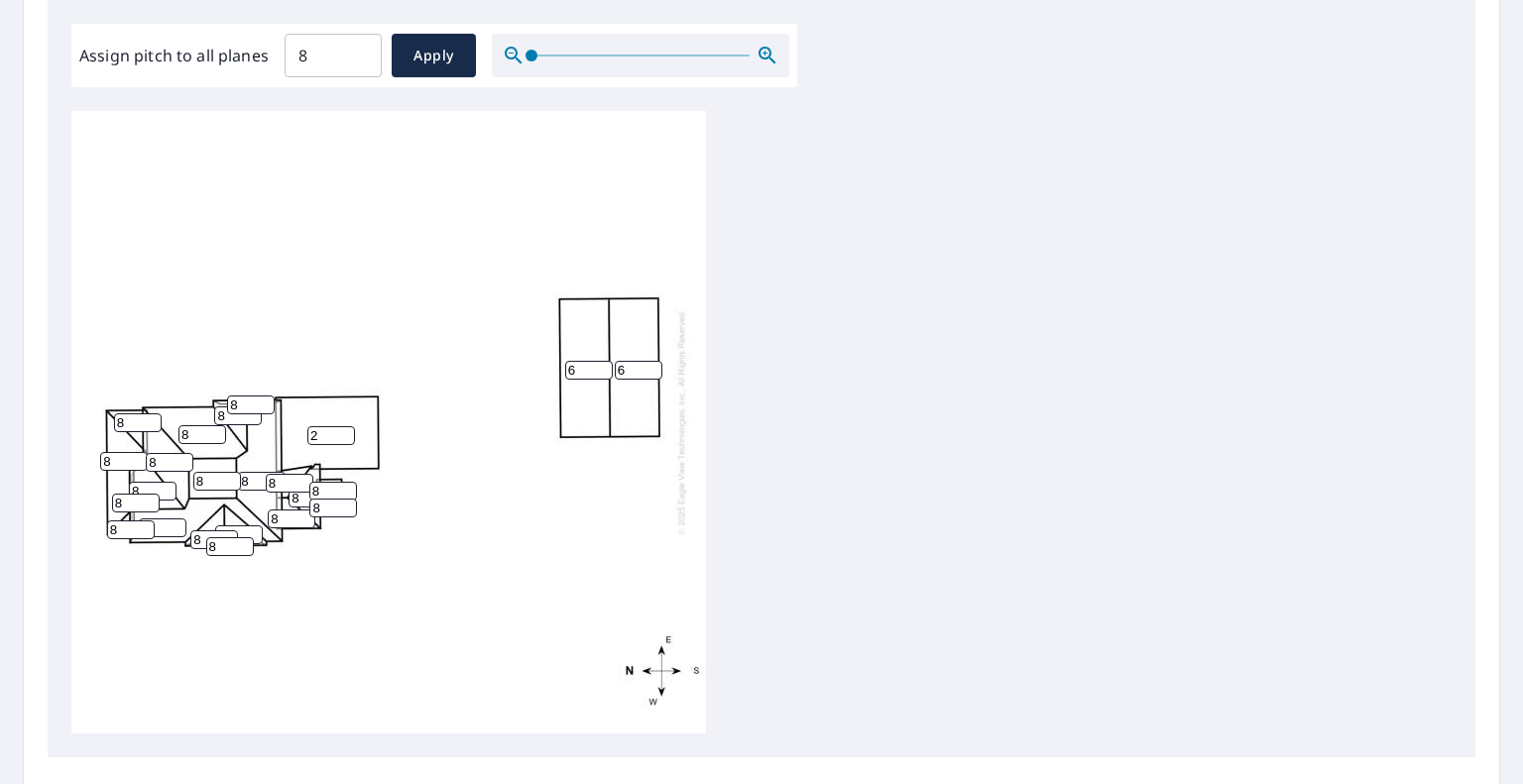 type on "2" 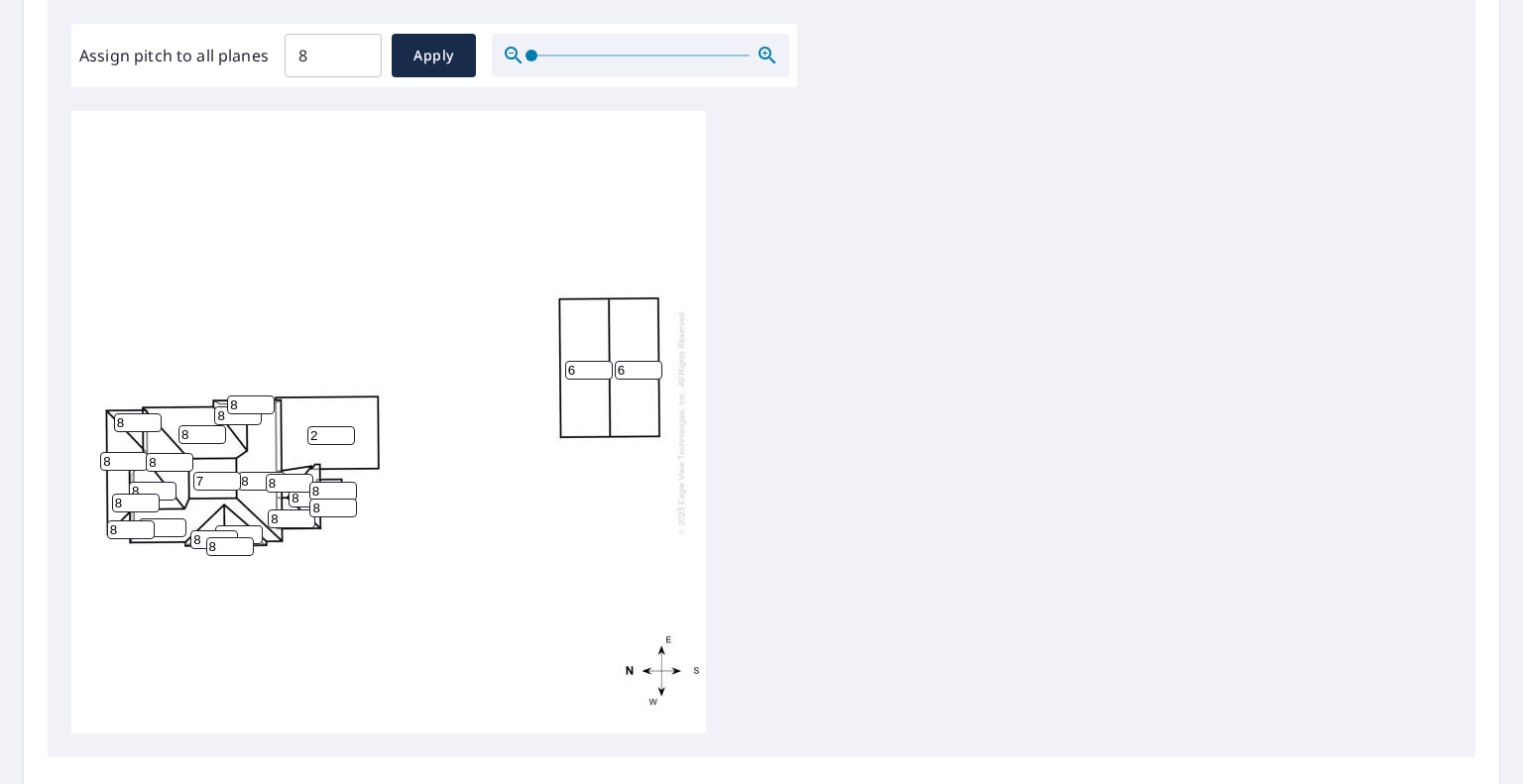 type on "7" 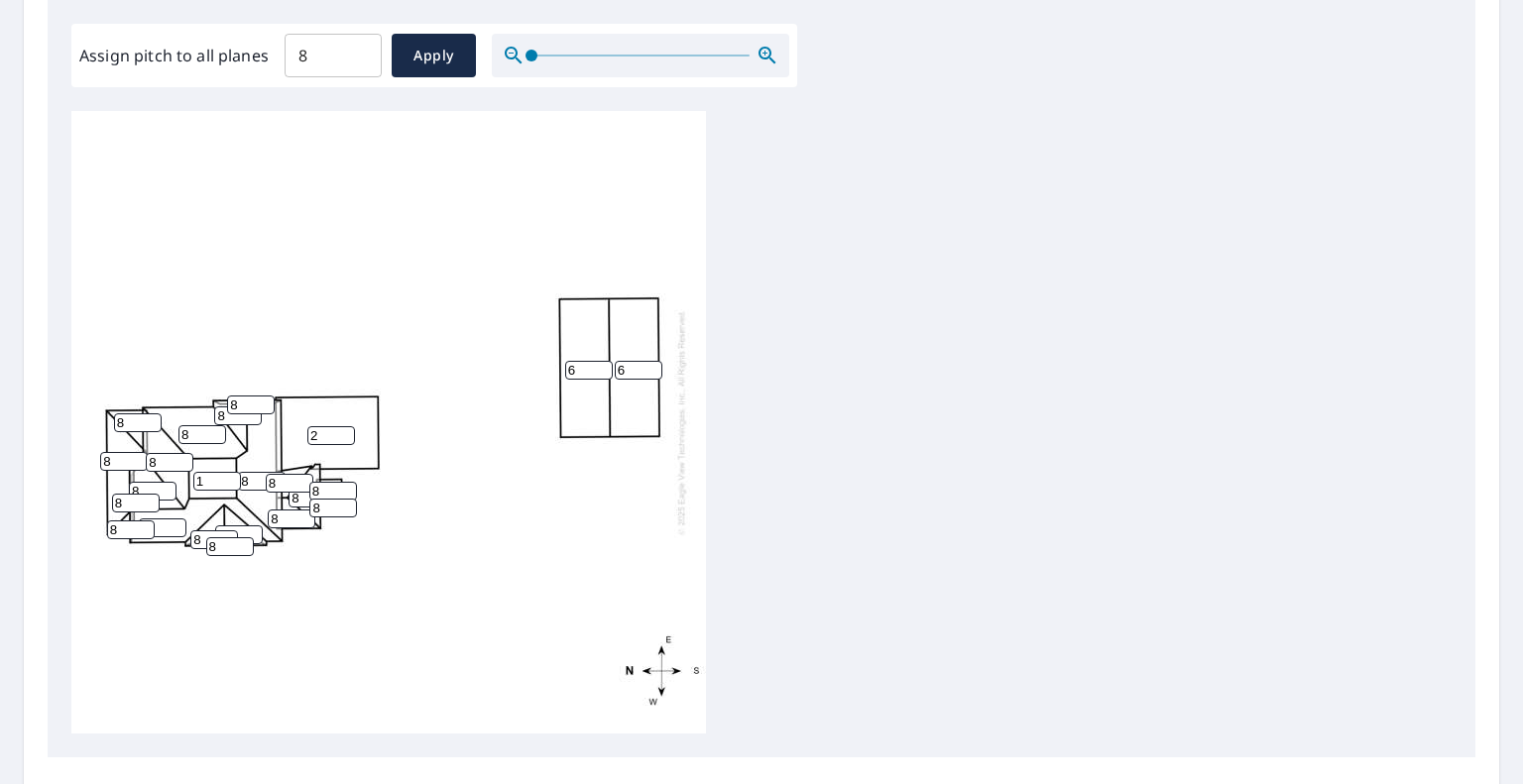type on "1" 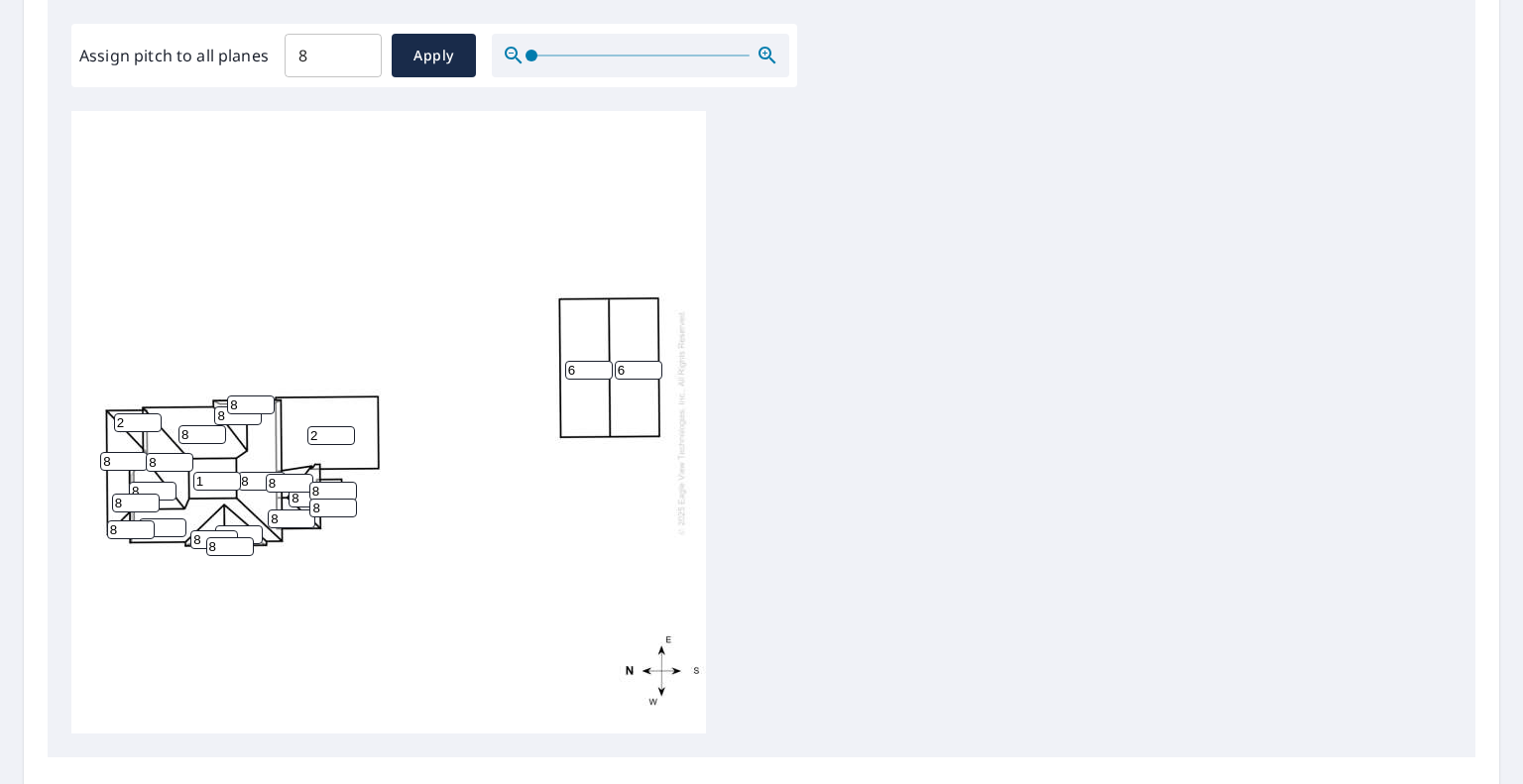 type on "2" 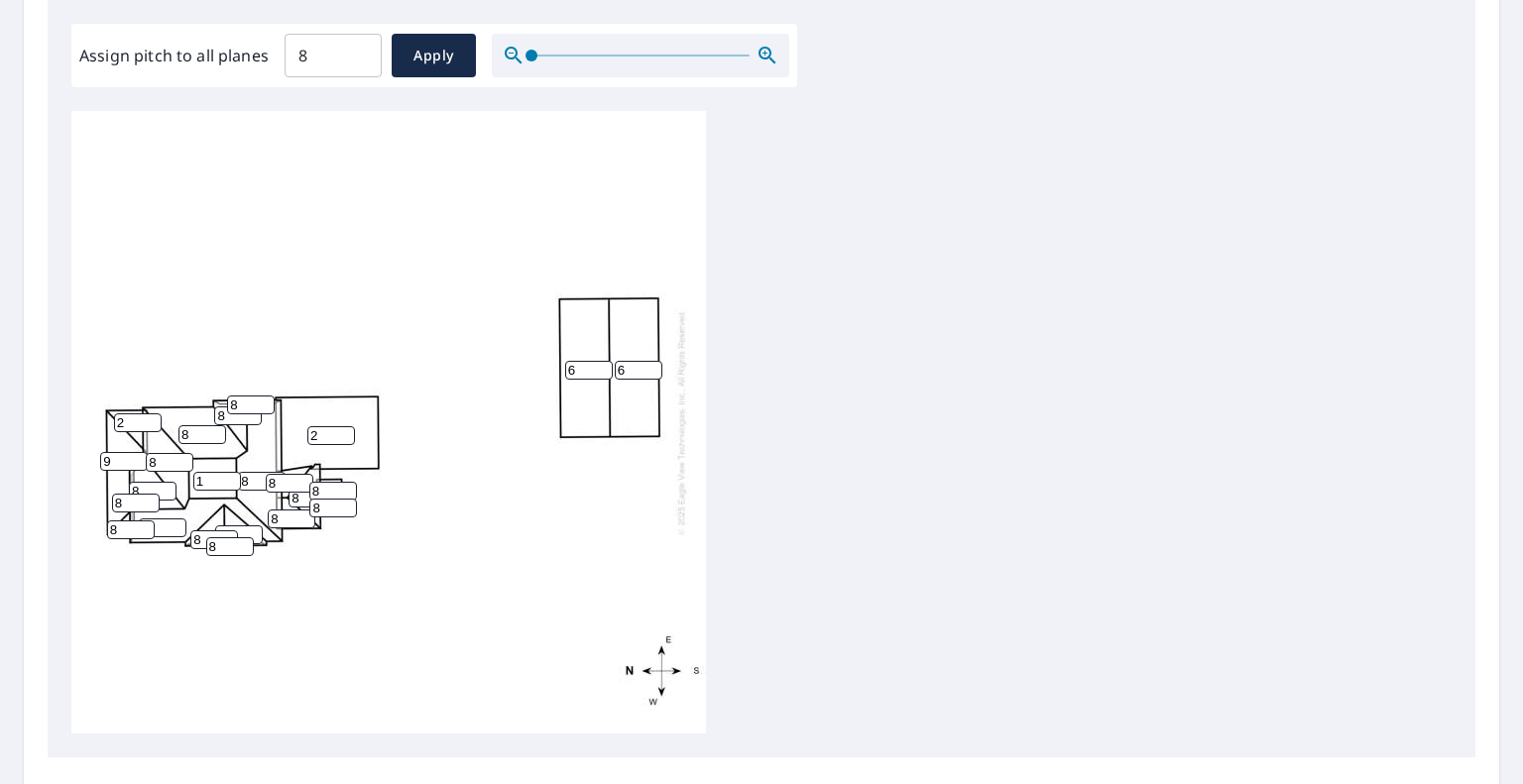 type on "9" 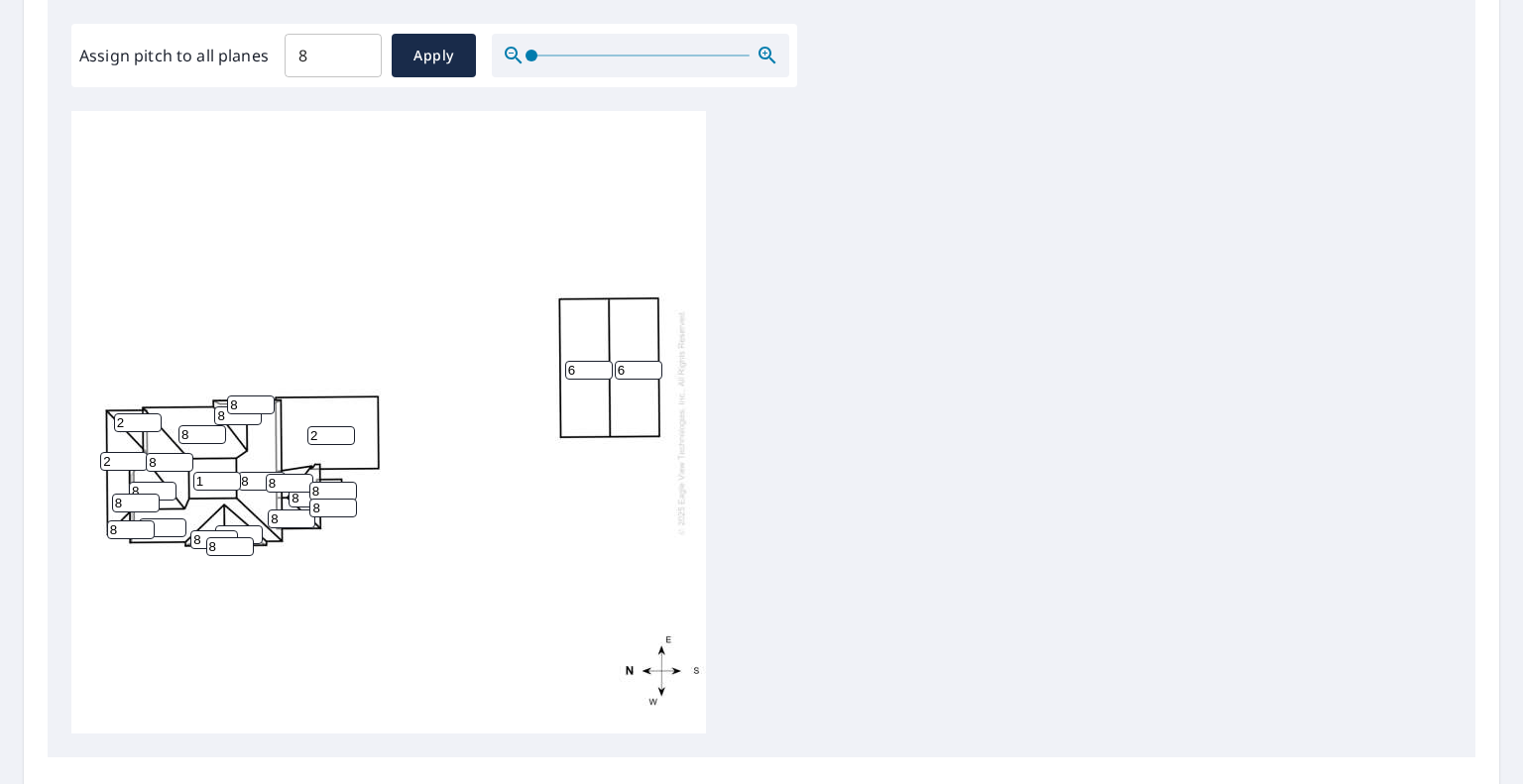 type on "2" 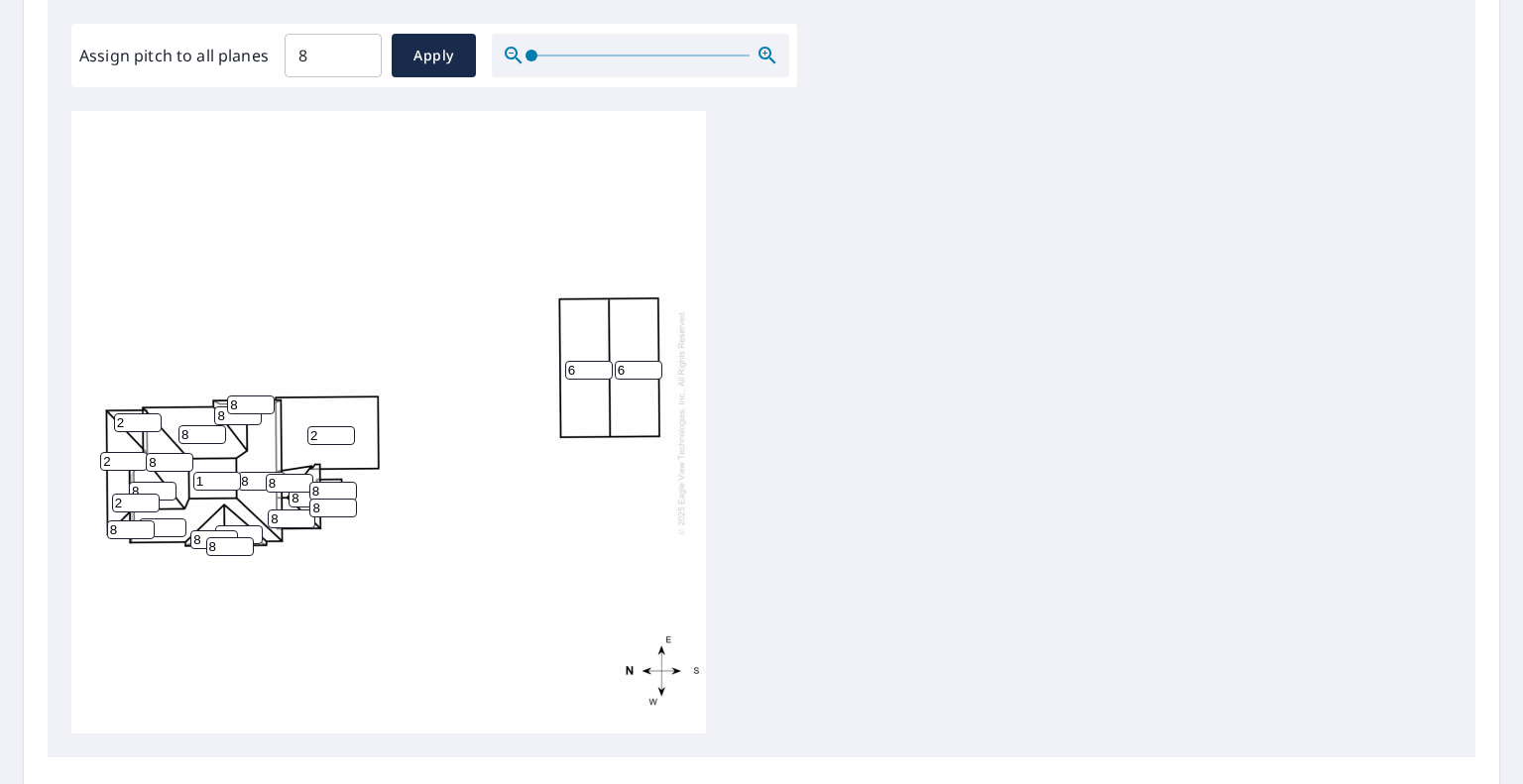 type on "2" 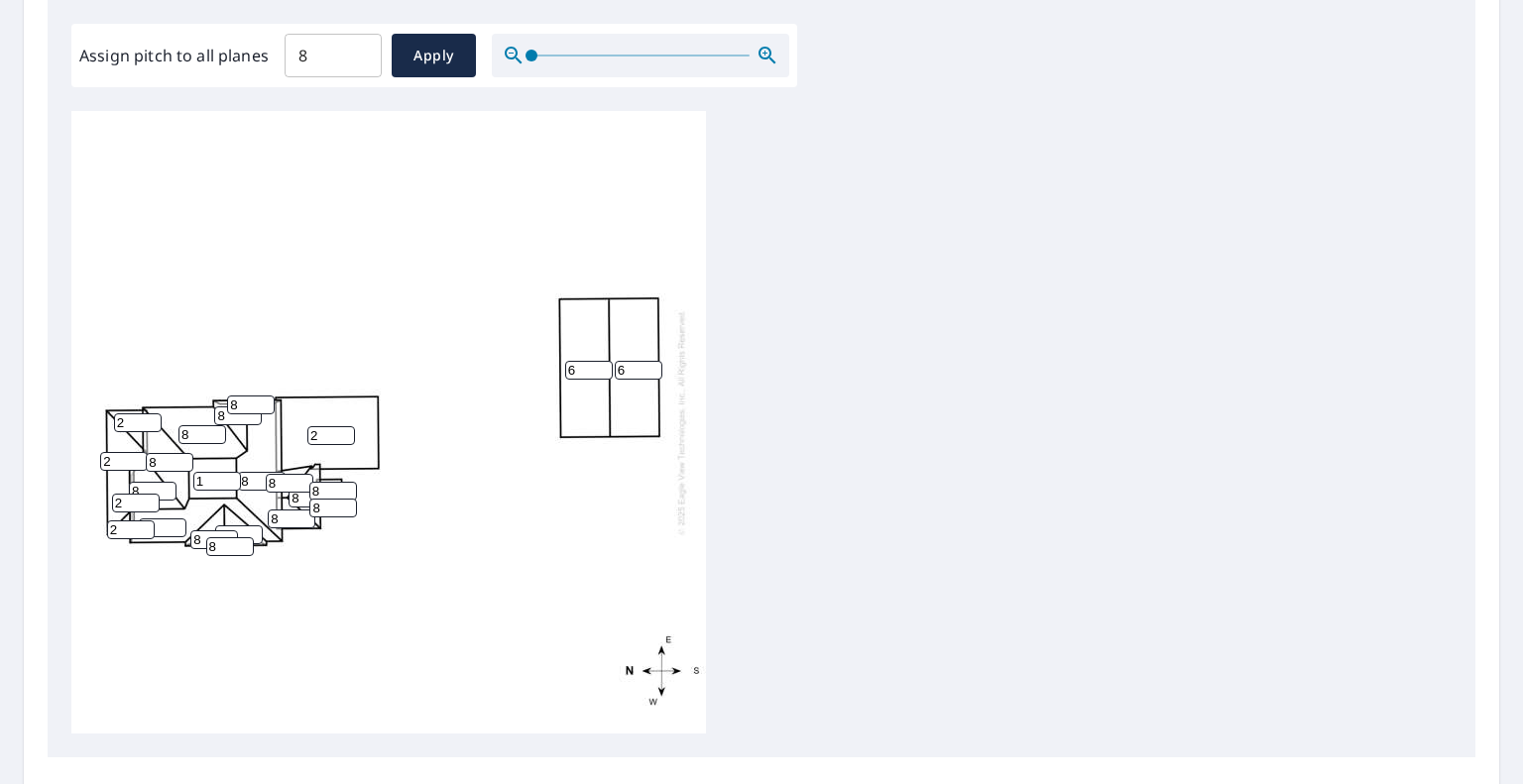 type on "2" 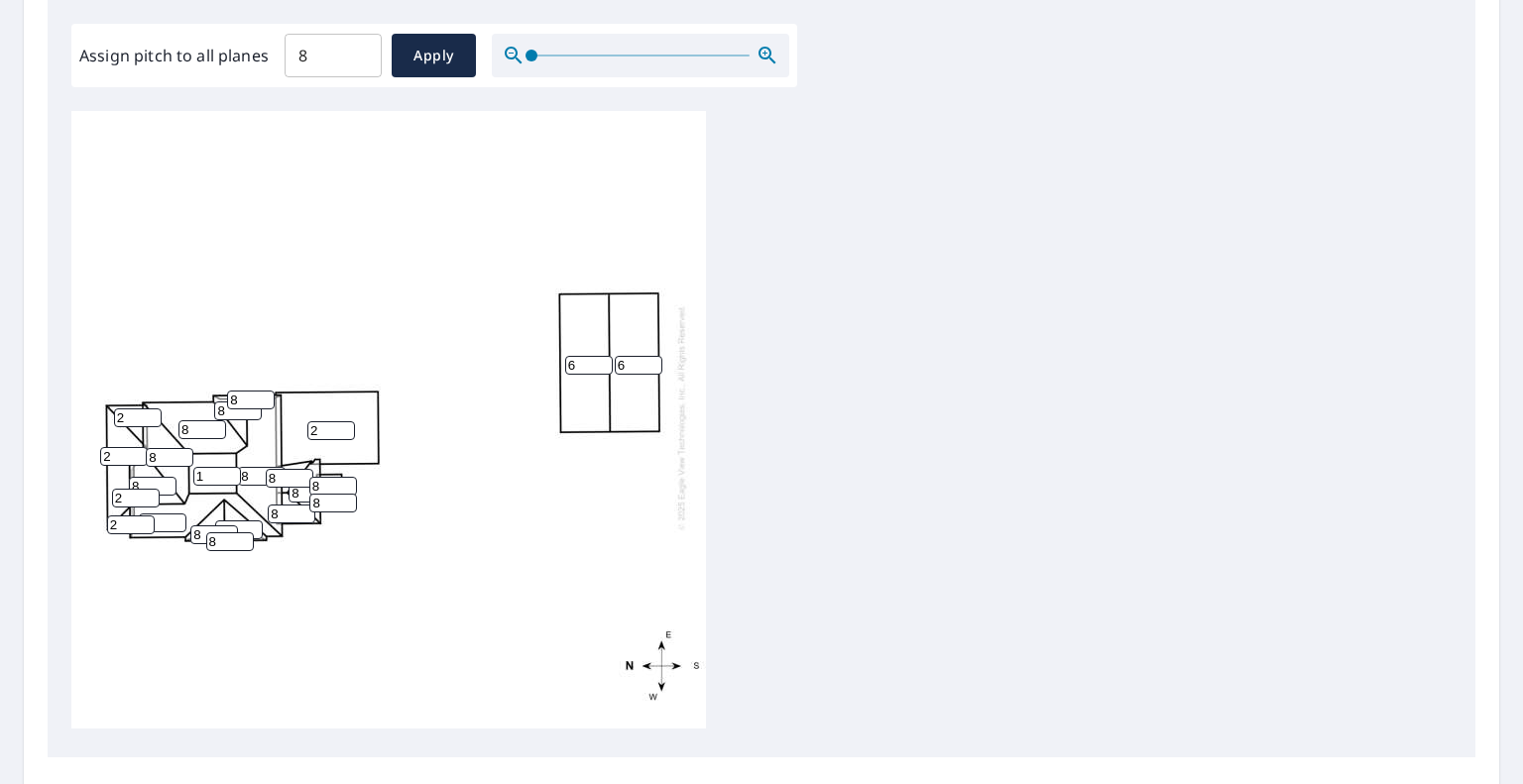 scroll, scrollTop: 20, scrollLeft: 0, axis: vertical 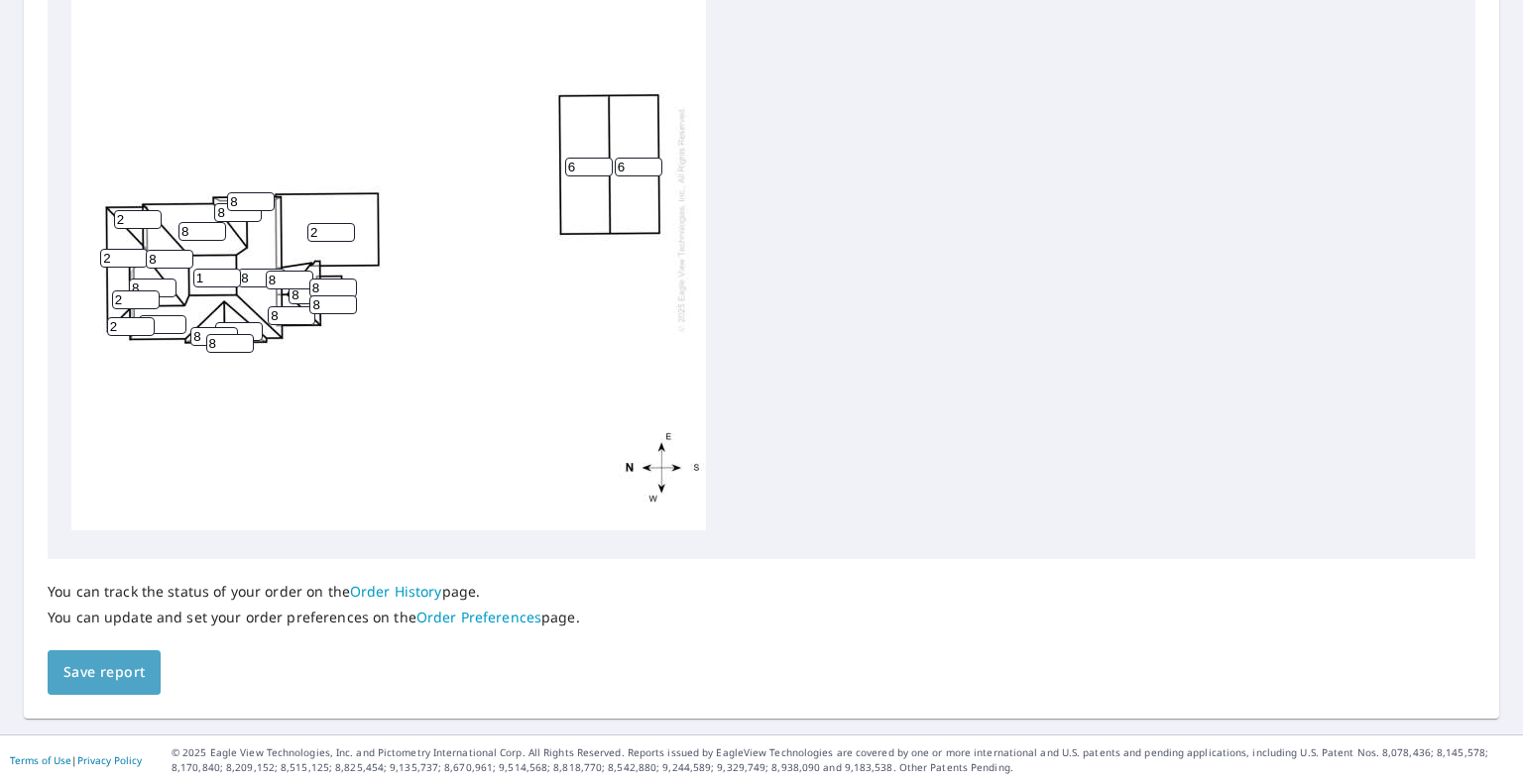 click on "Save report" at bounding box center [104, 672] 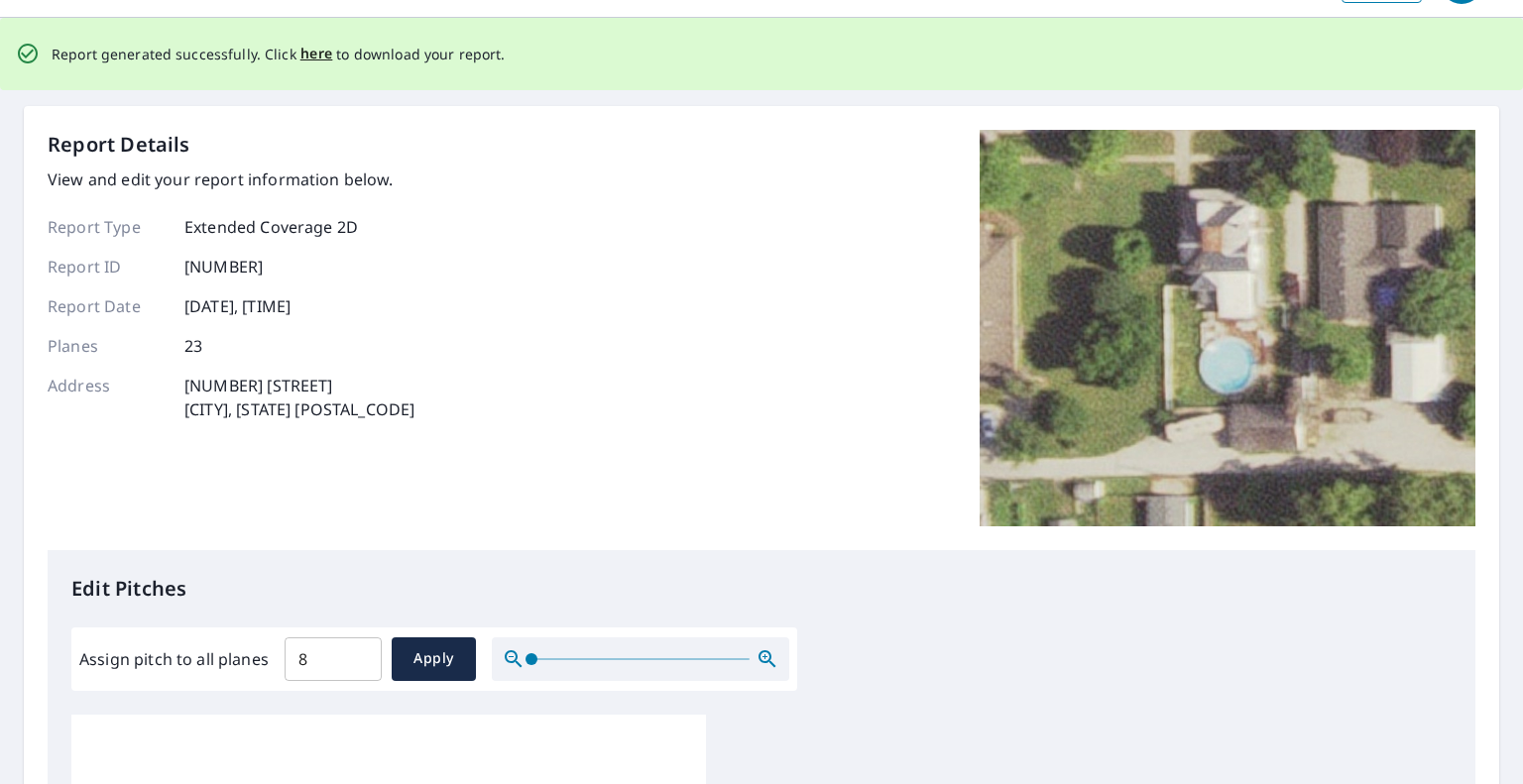 scroll, scrollTop: 0, scrollLeft: 0, axis: both 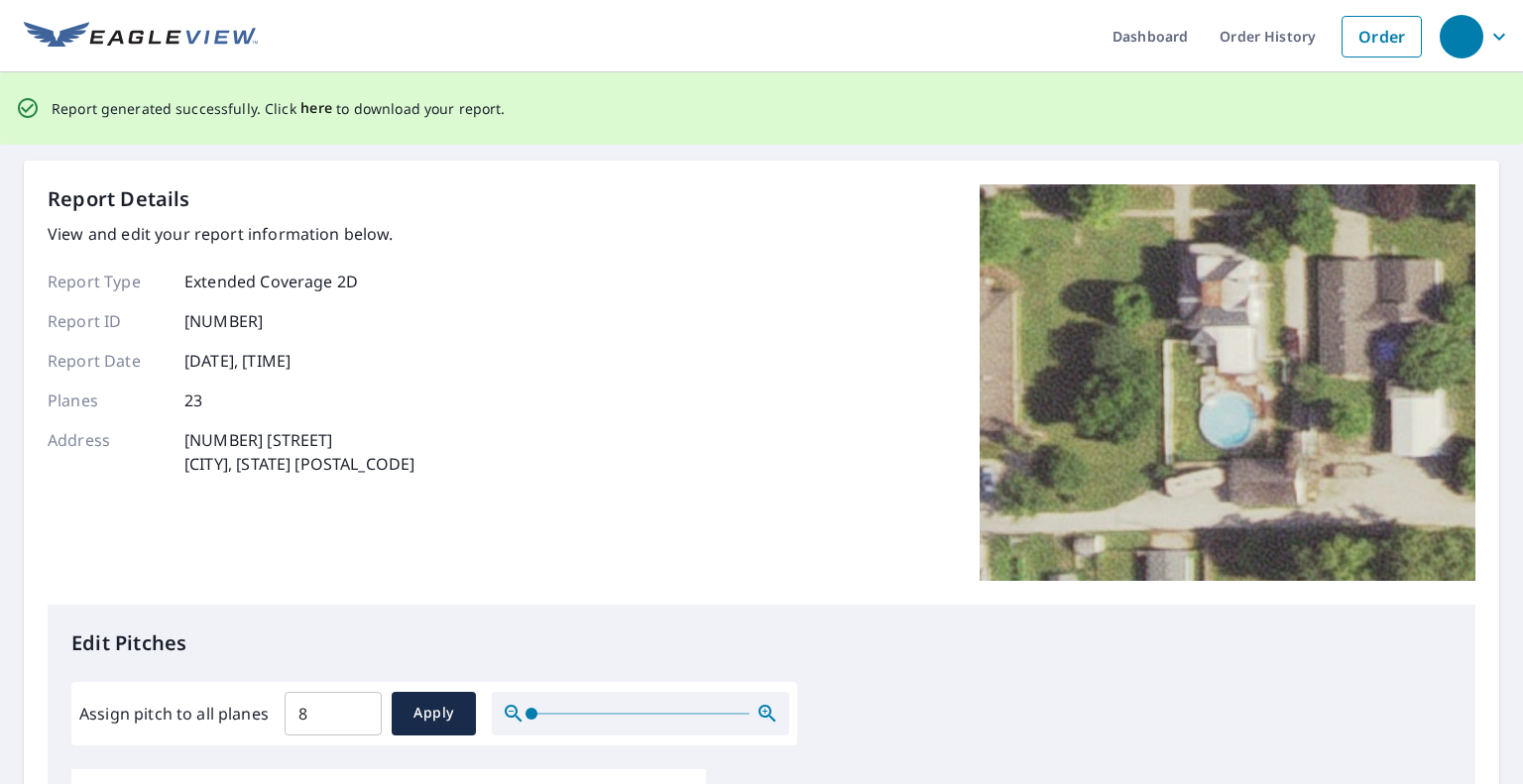 click on "here" at bounding box center [316, 108] 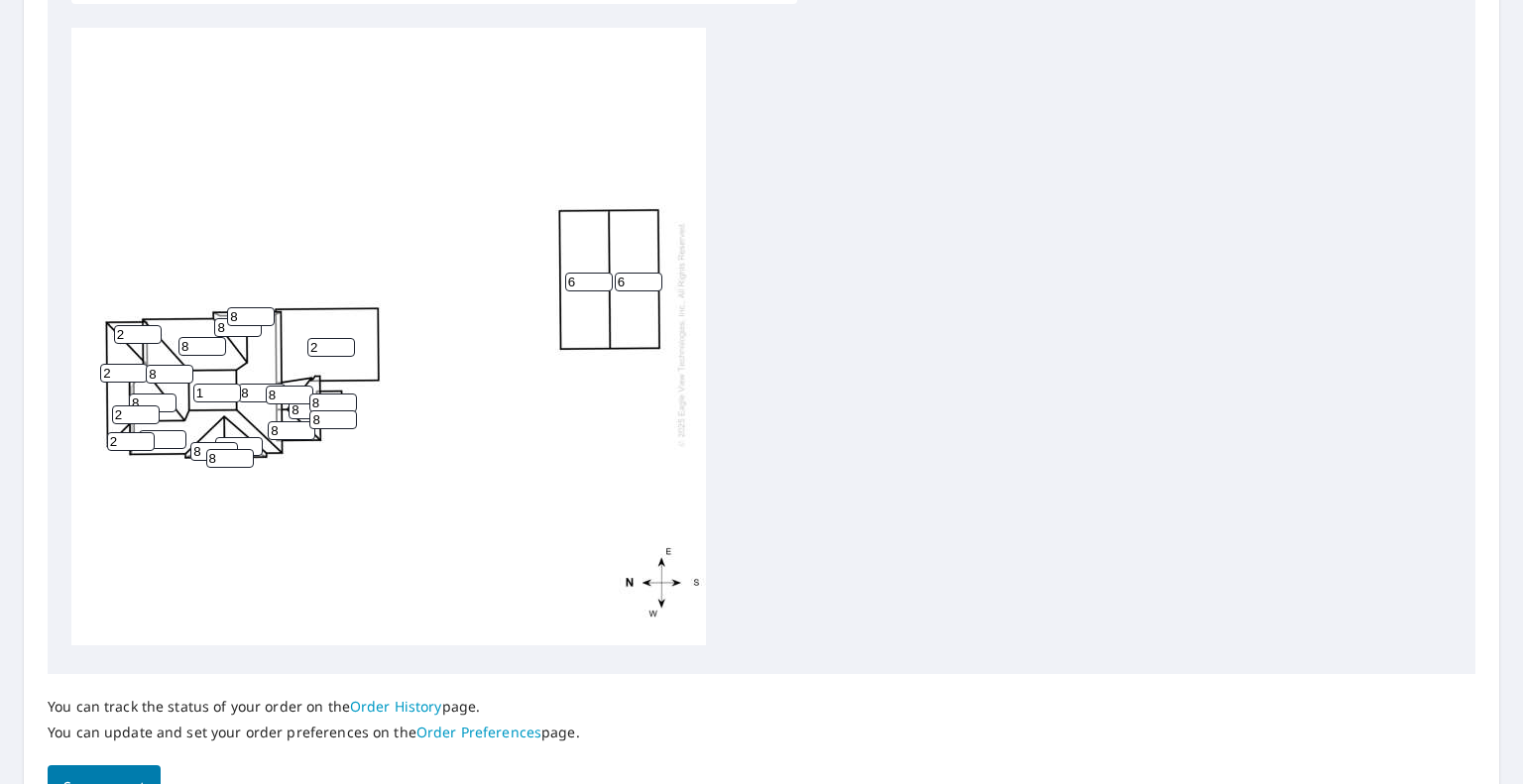 scroll, scrollTop: 784, scrollLeft: 0, axis: vertical 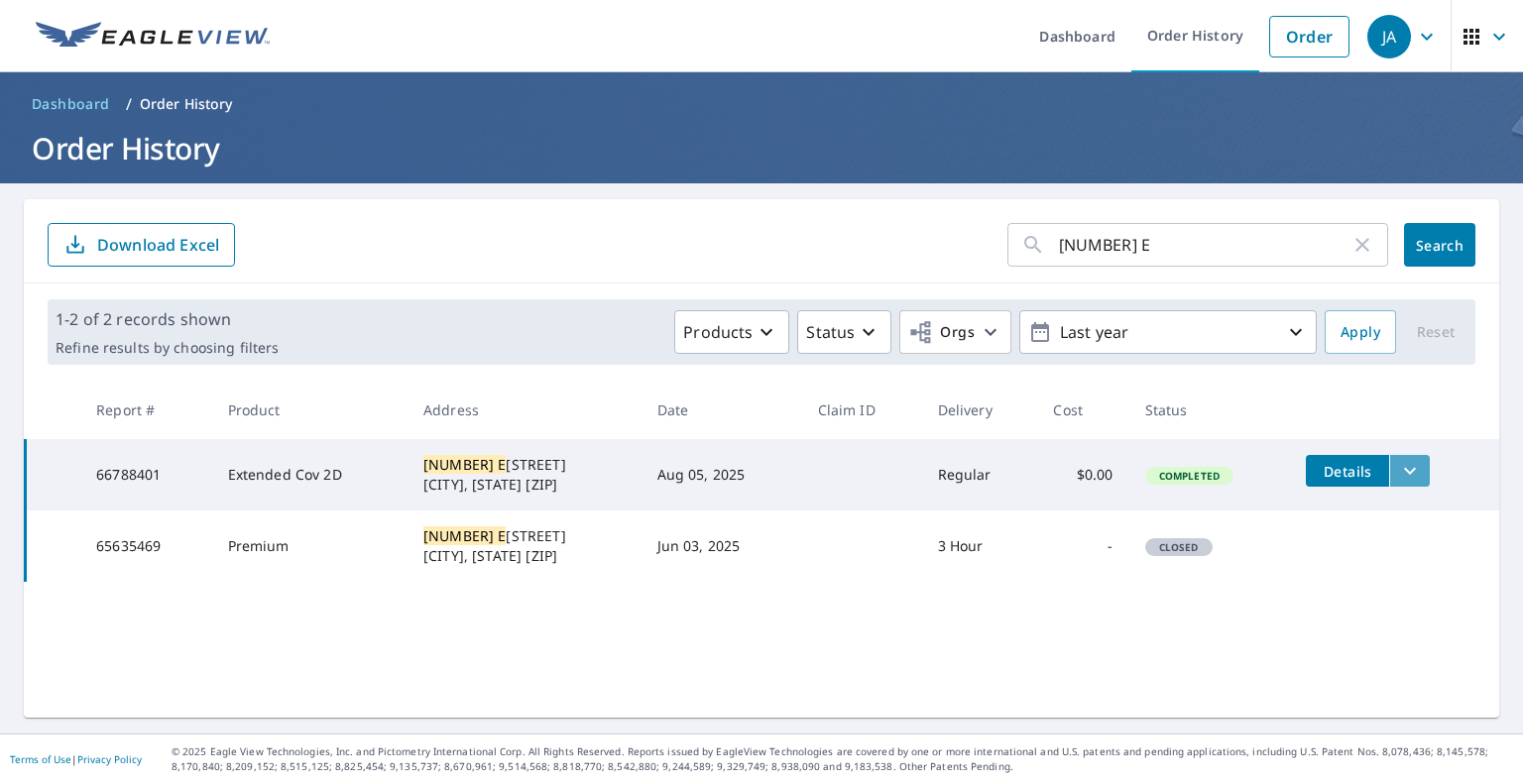 click at bounding box center [1409, 471] 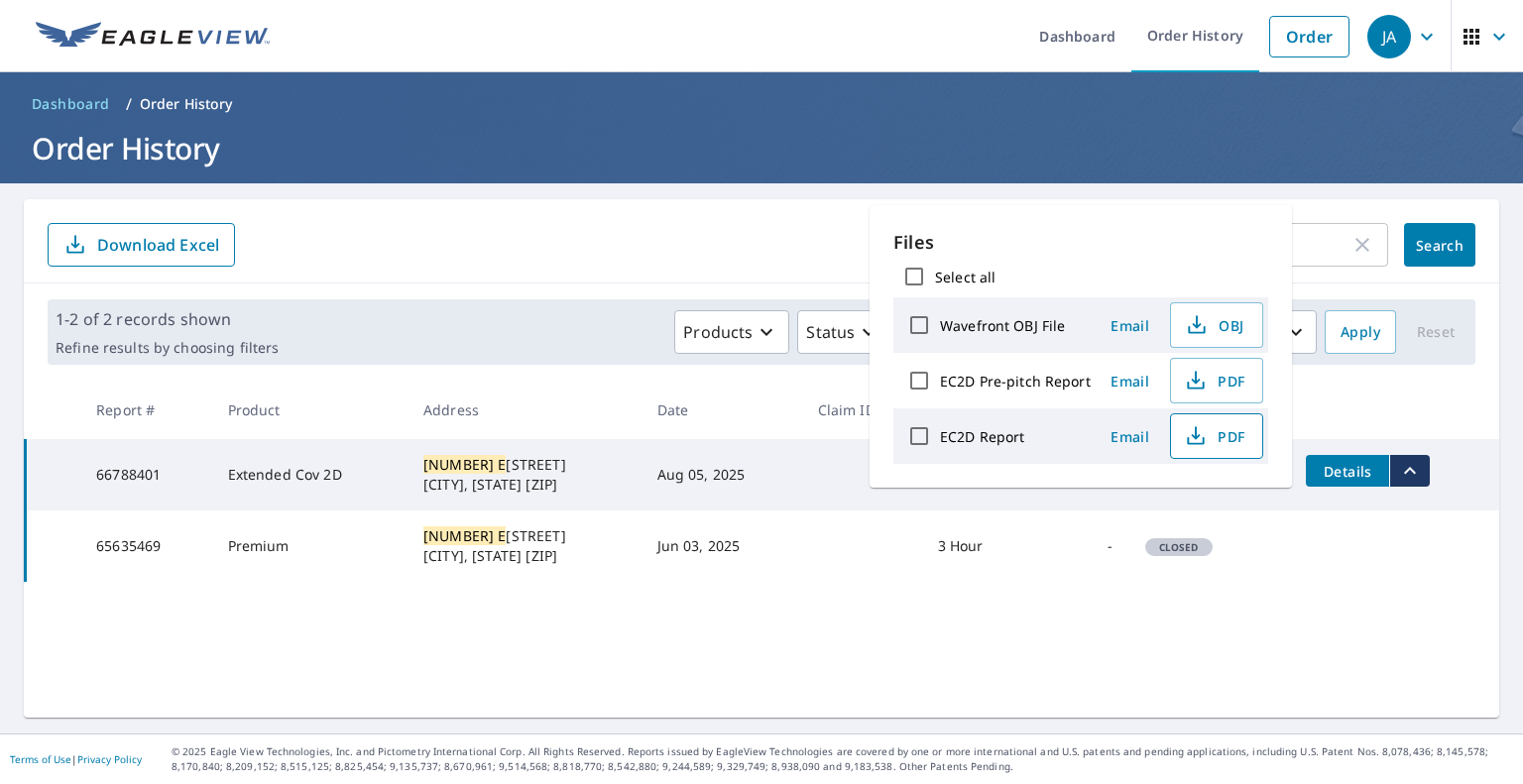 click on "PDF" at bounding box center [1215, 436] 